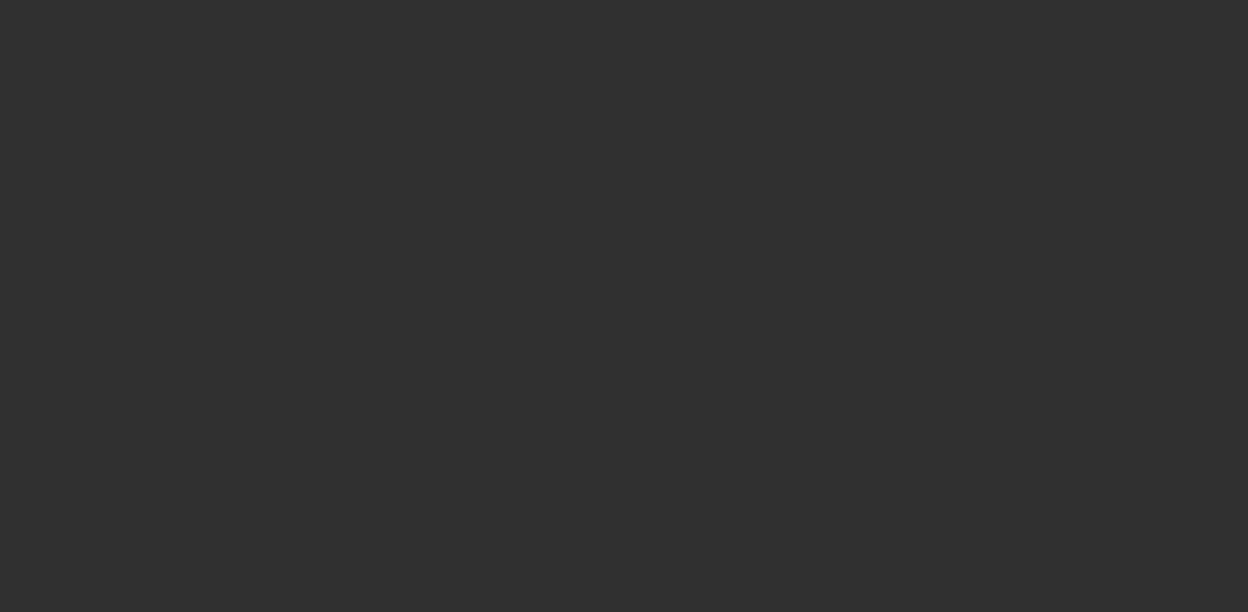 scroll, scrollTop: 0, scrollLeft: 0, axis: both 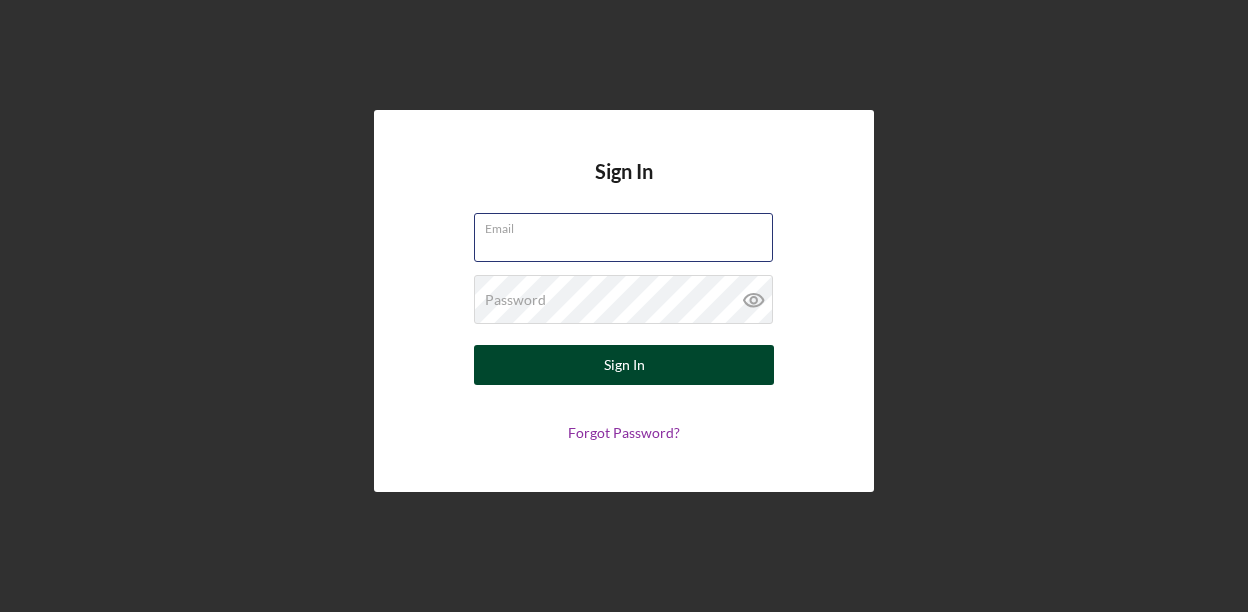 type on "[EMAIL]" 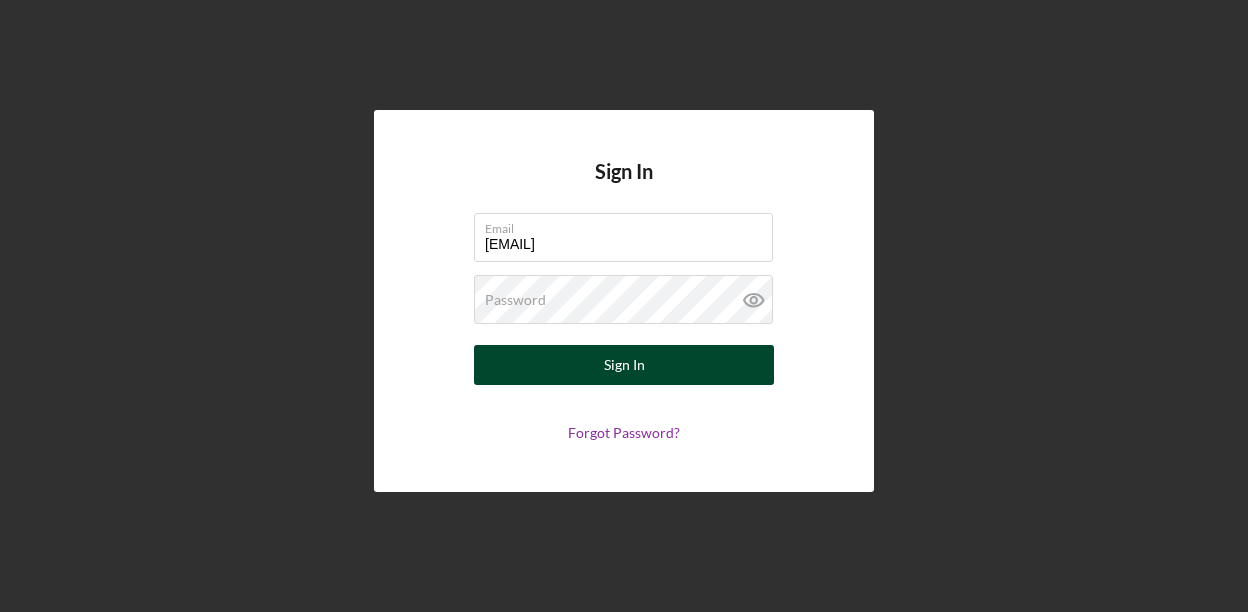click on "Sign In" at bounding box center [624, 365] 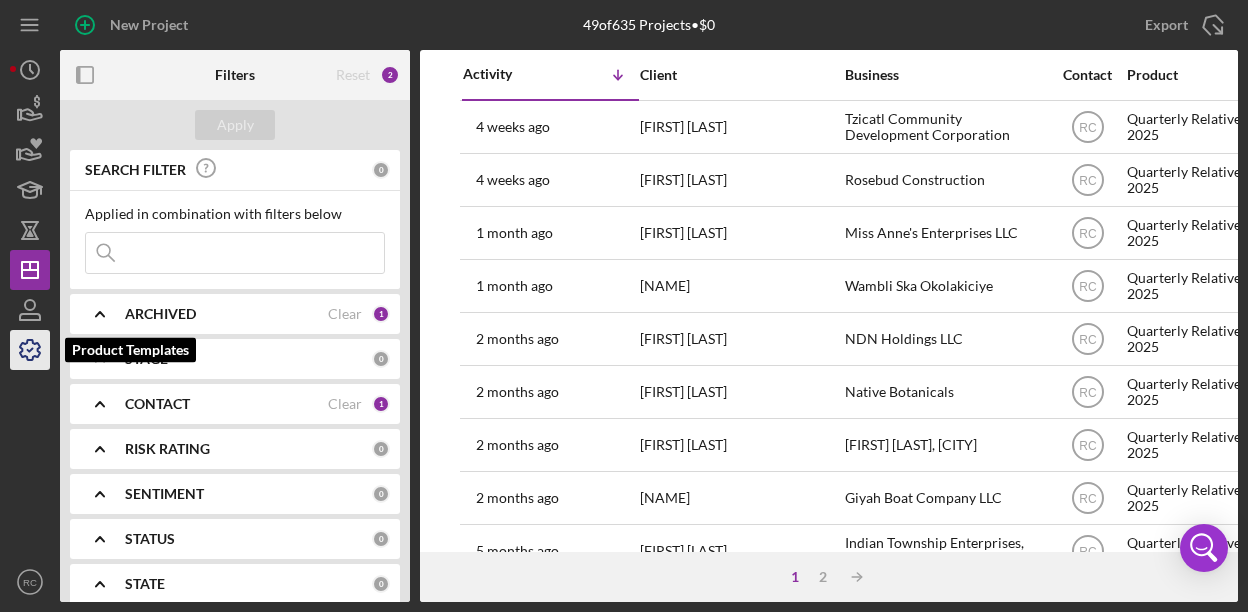 click 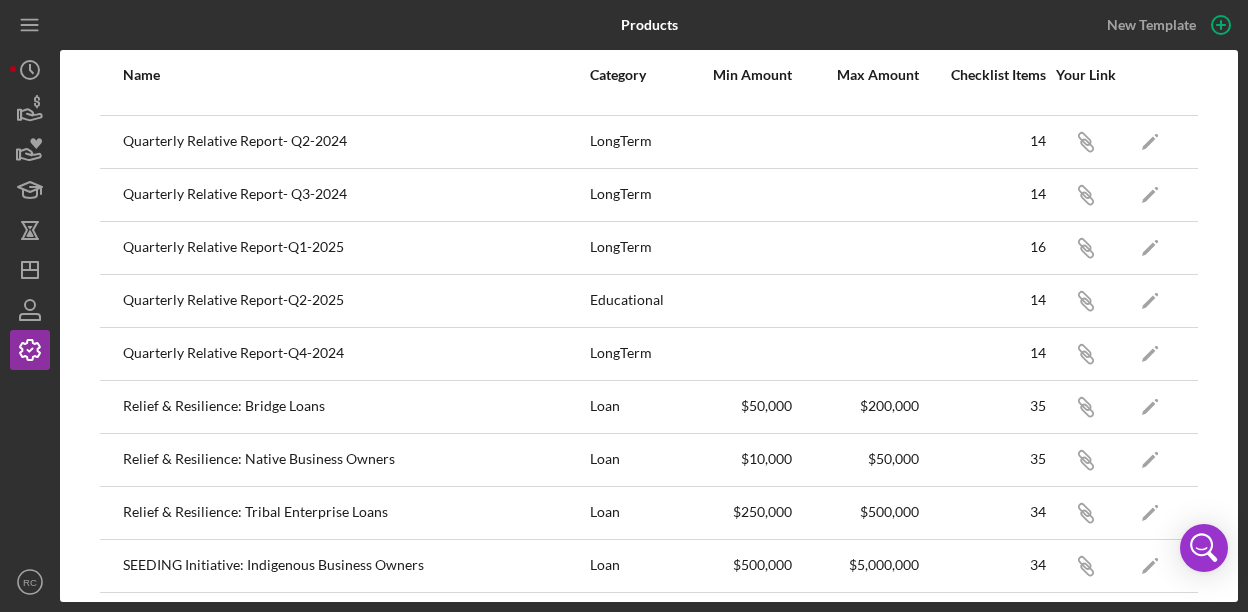 scroll, scrollTop: 377, scrollLeft: 0, axis: vertical 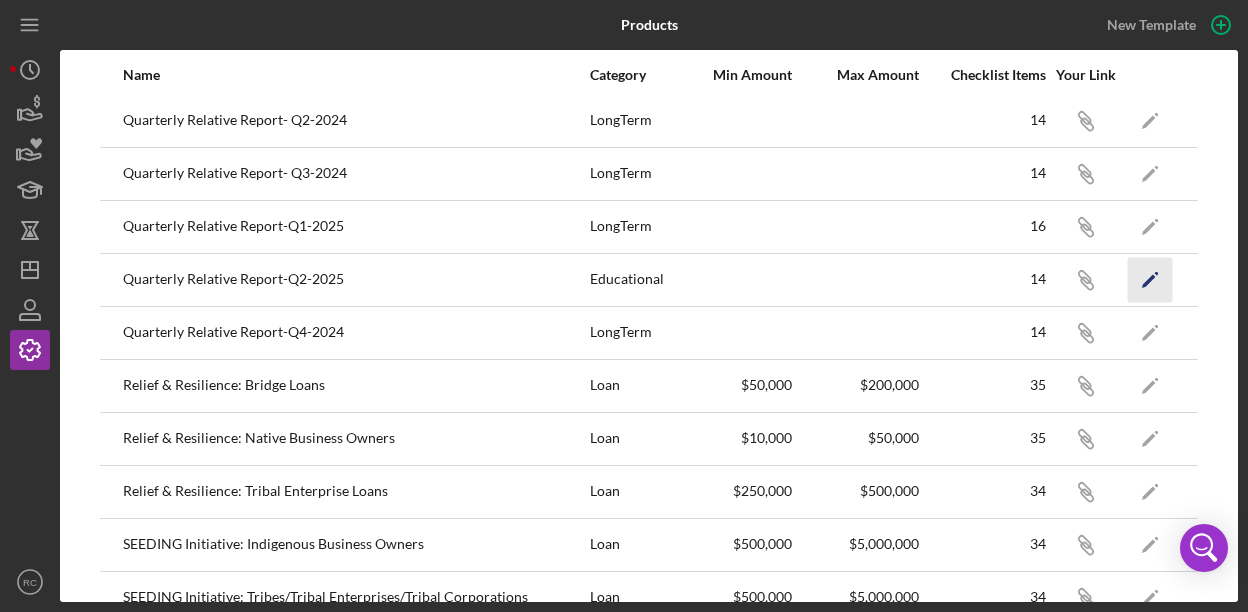 click on "Icon/Edit" 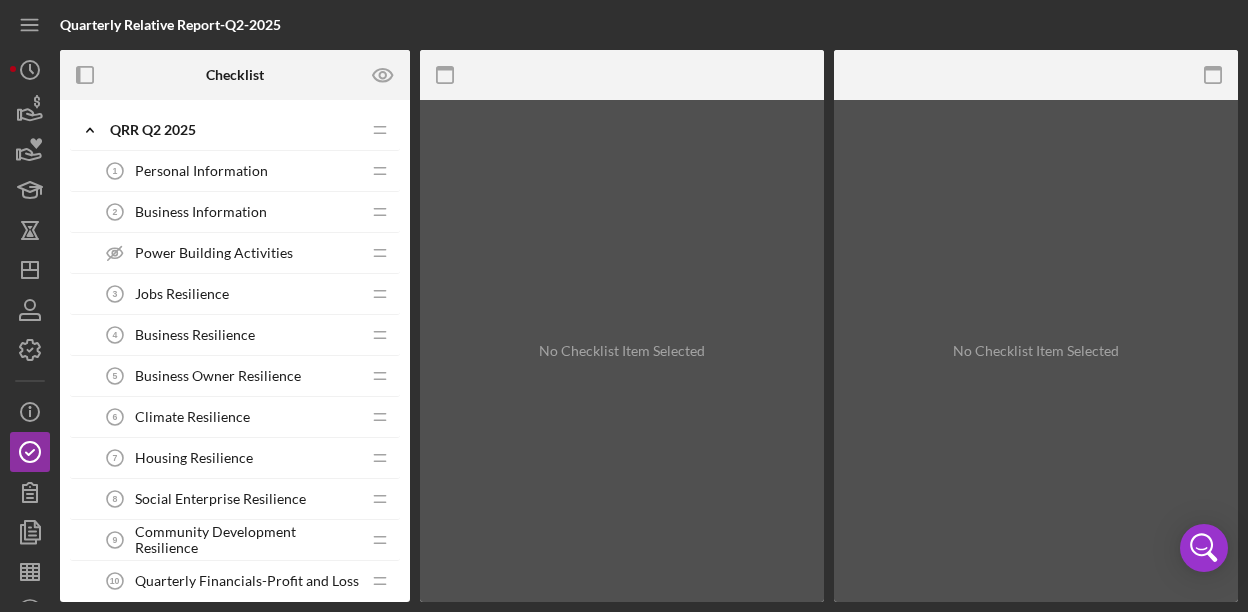 click on "Jobs Resilience 3 Jobs Resilience" at bounding box center (227, 294) 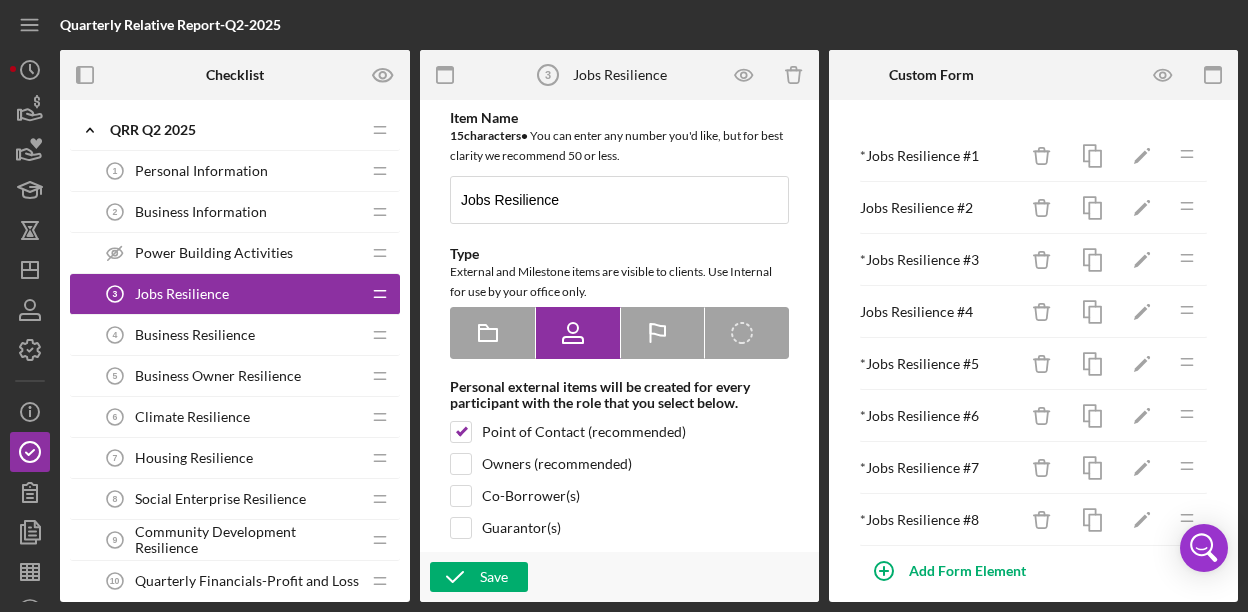 type on "<div>Please provide responses on jobs resilience for this quarter. <strong>Benefits include health insurance, paid time off, life insurance and/or retirement accounts.</strong></div>" 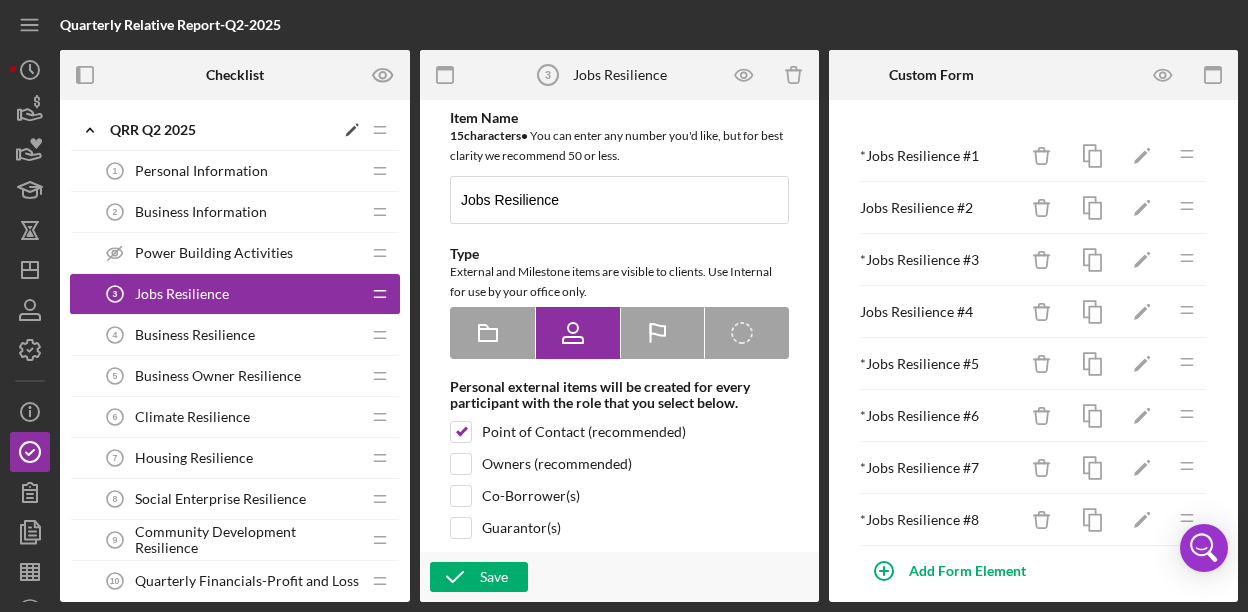 scroll, scrollTop: 0, scrollLeft: 0, axis: both 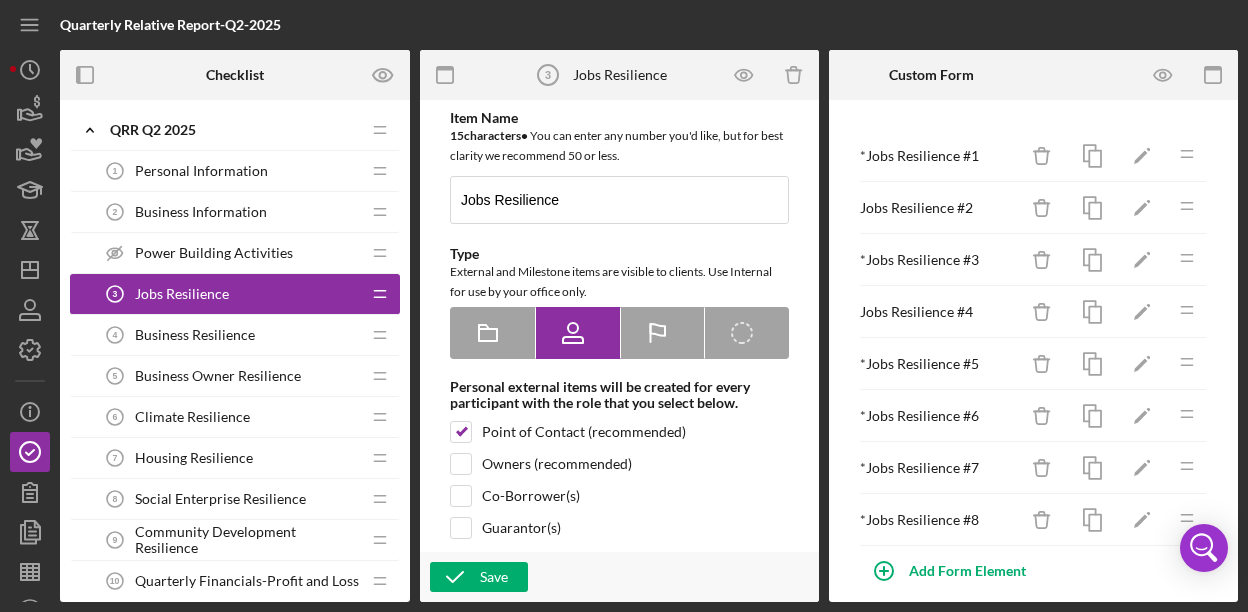 click on "Personal Information 1 Personal Information" at bounding box center [227, 171] 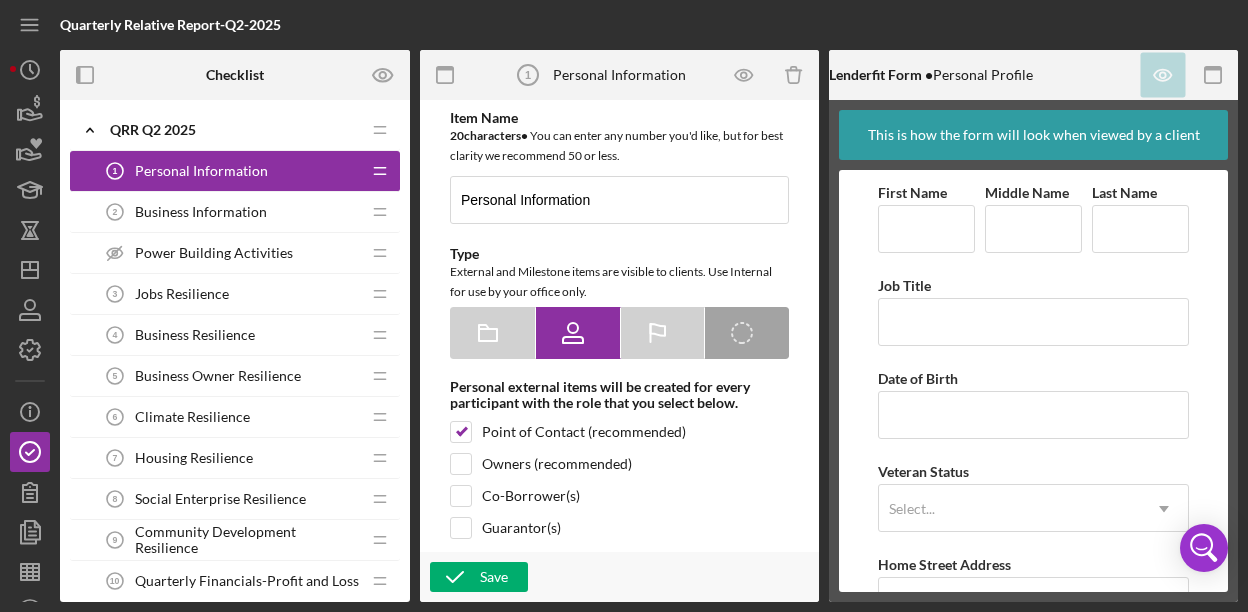 scroll, scrollTop: 0, scrollLeft: 0, axis: both 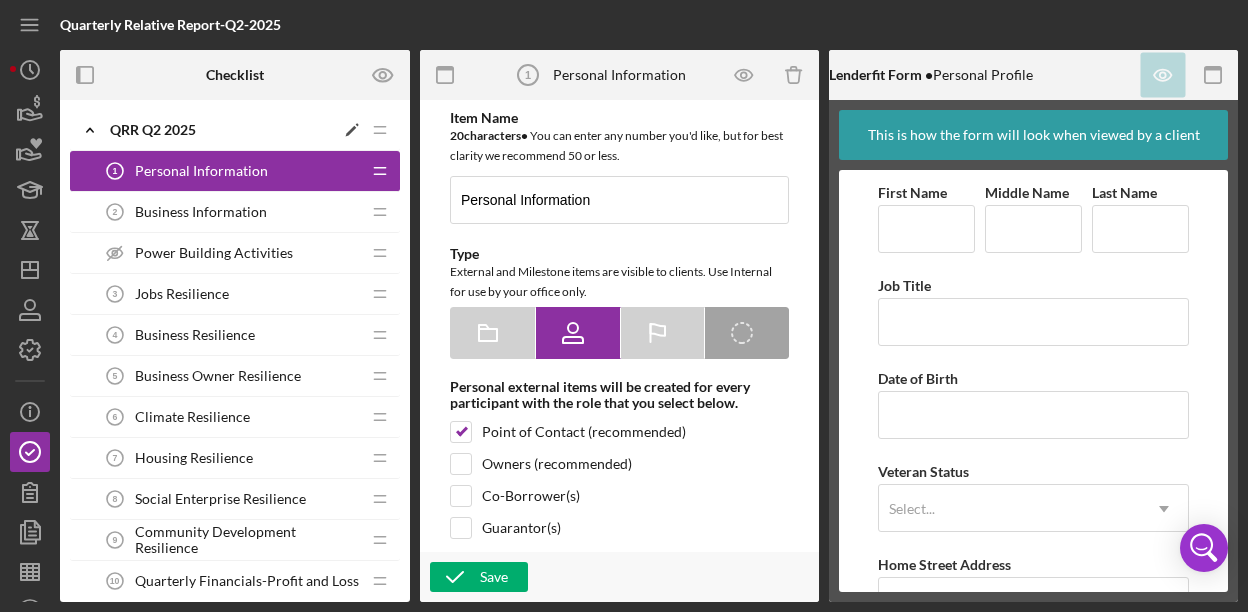 click on "QRR Q2 2025" at bounding box center [222, 130] 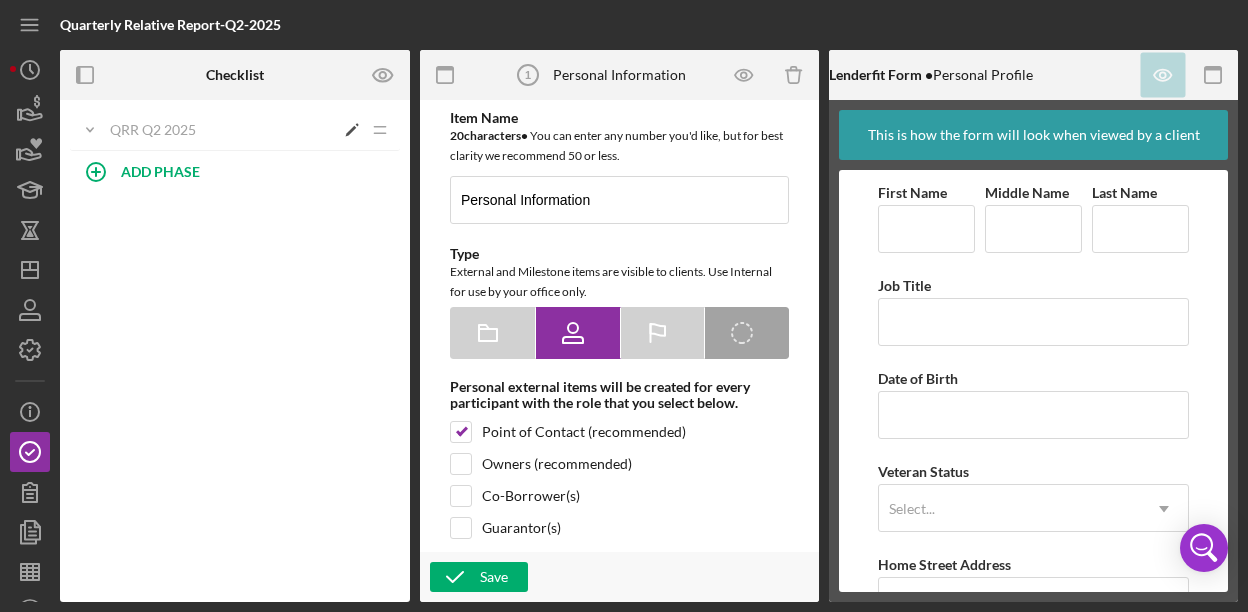 click 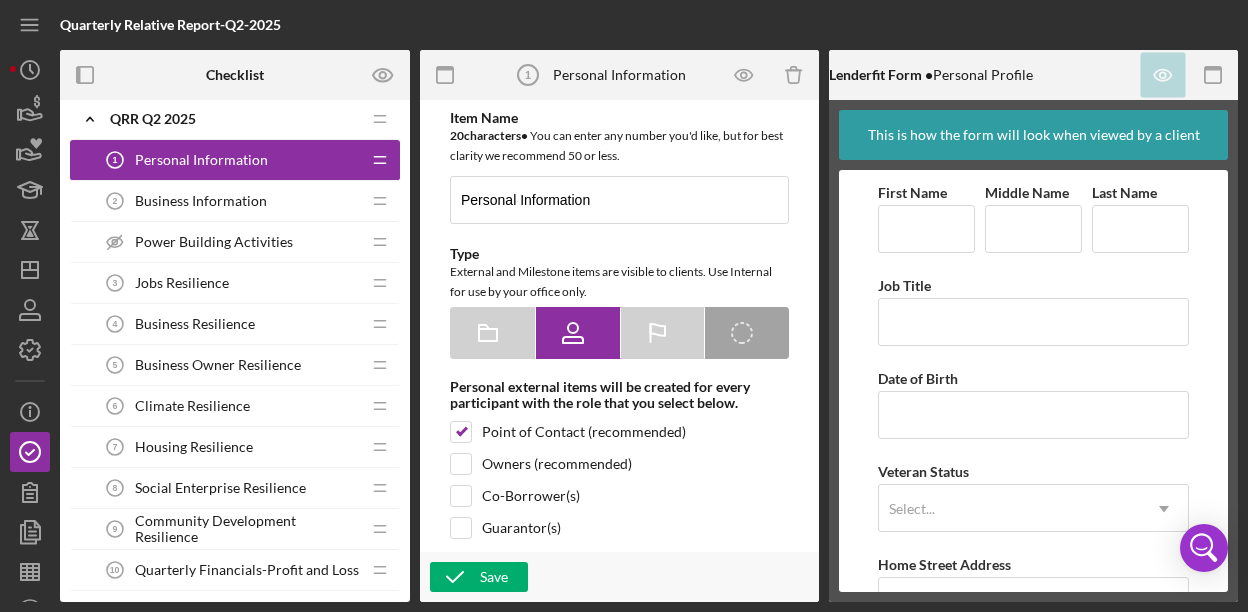 scroll, scrollTop: 0, scrollLeft: 0, axis: both 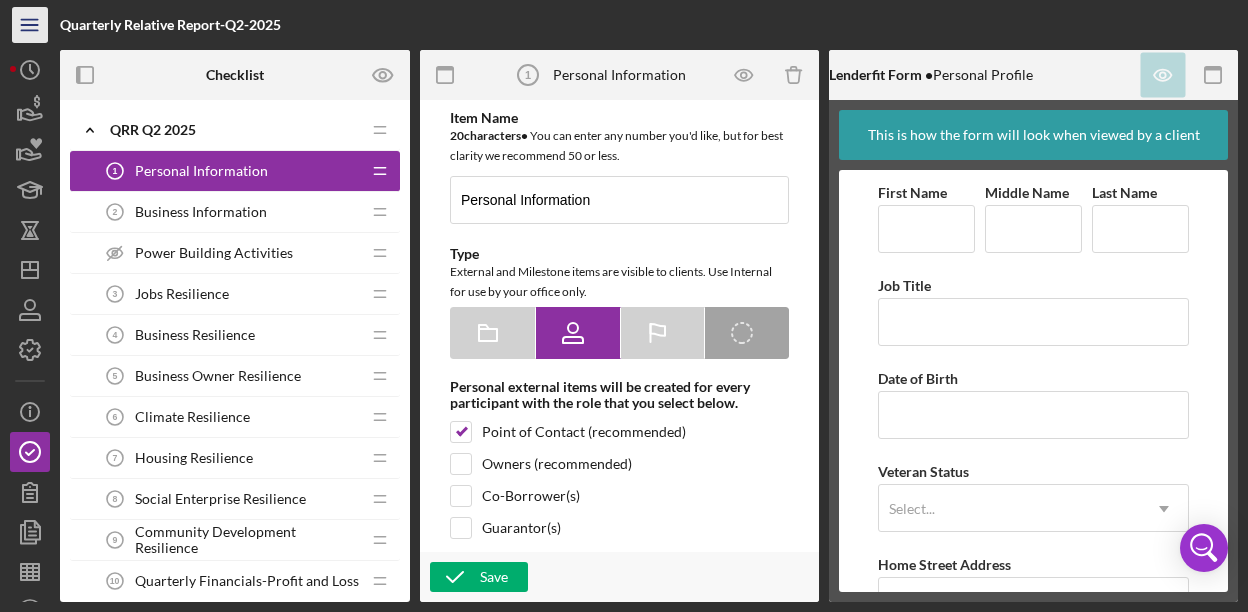 click on "Icon/Menu" 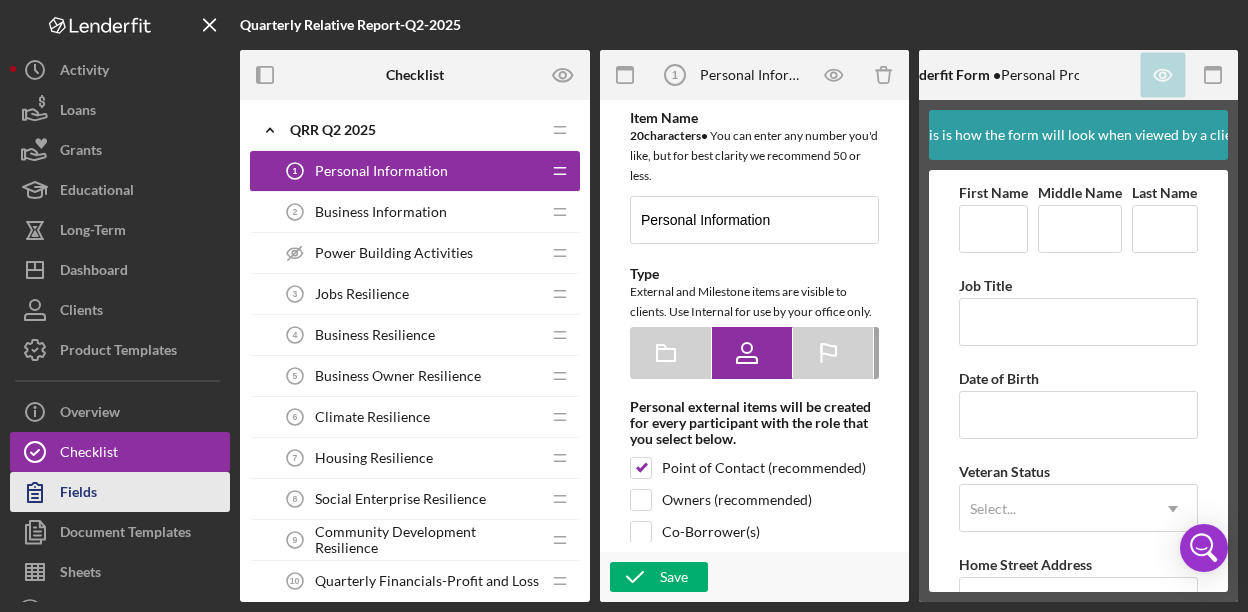 click on "Fields" at bounding box center (120, 492) 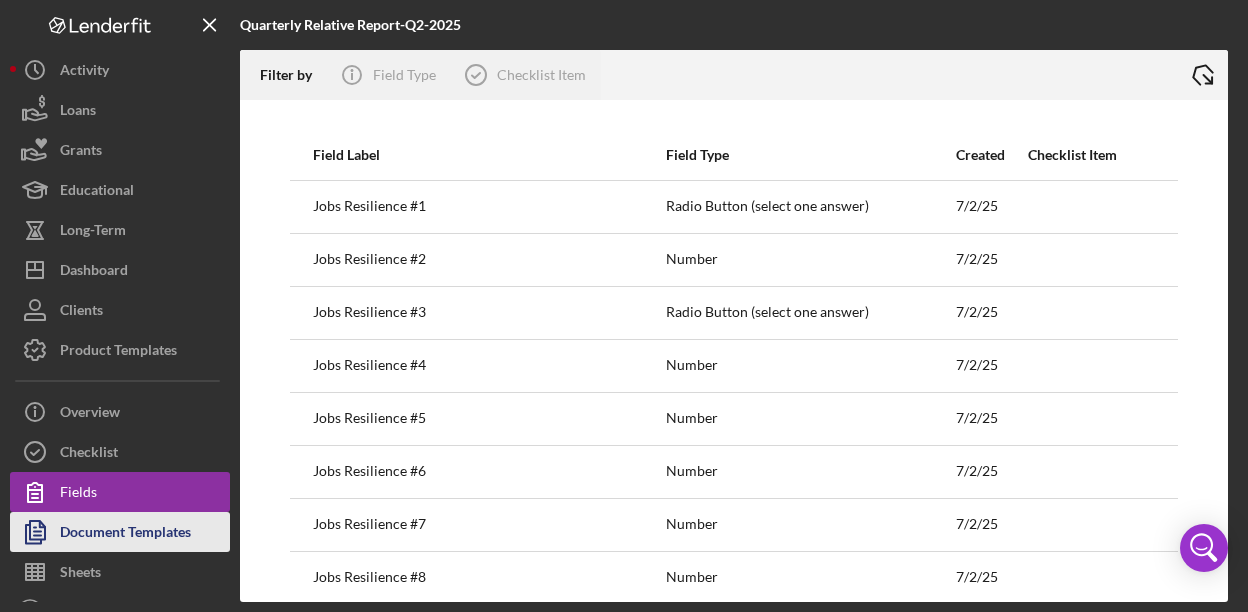click on "Document Templates" at bounding box center (125, 534) 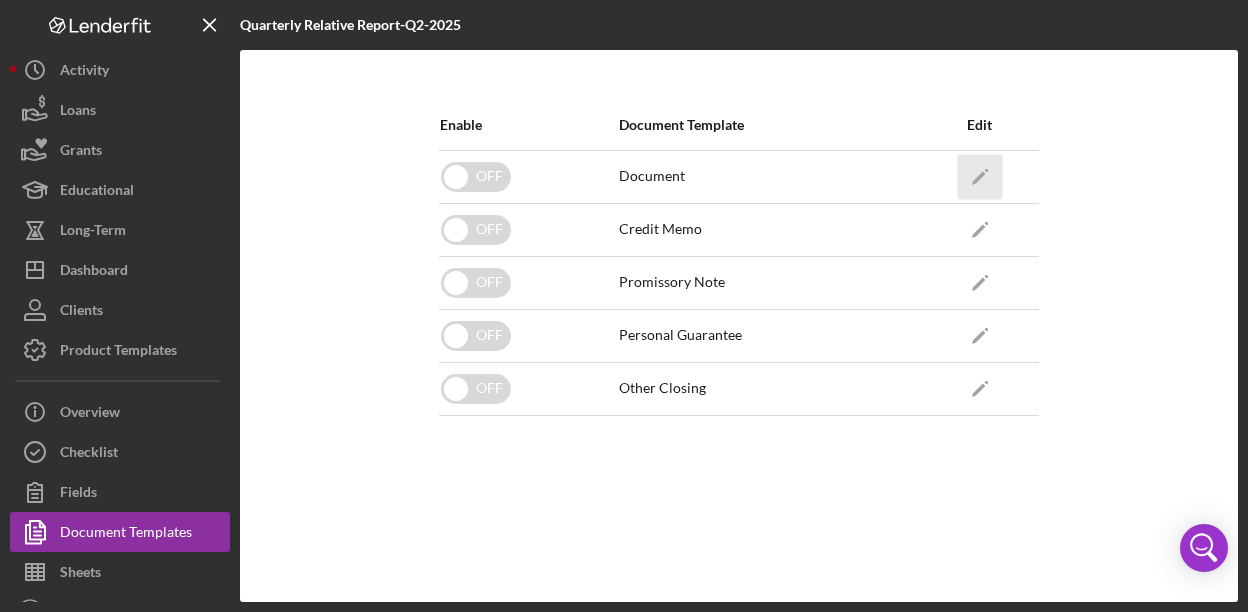 click on "Icon/Edit" 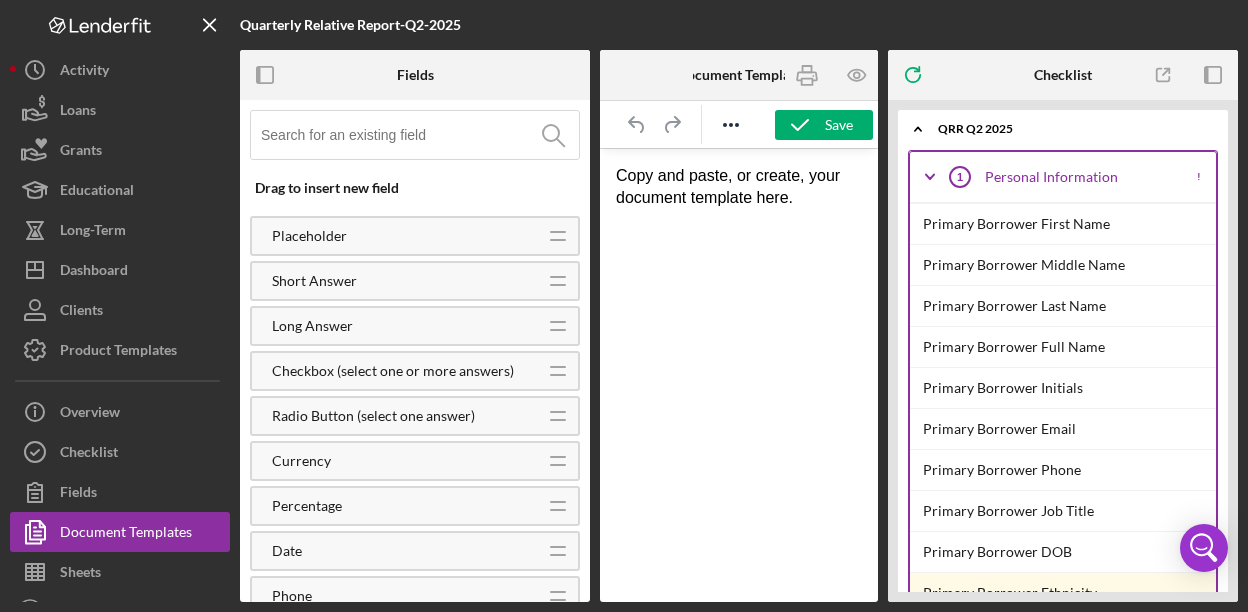 scroll, scrollTop: 0, scrollLeft: 0, axis: both 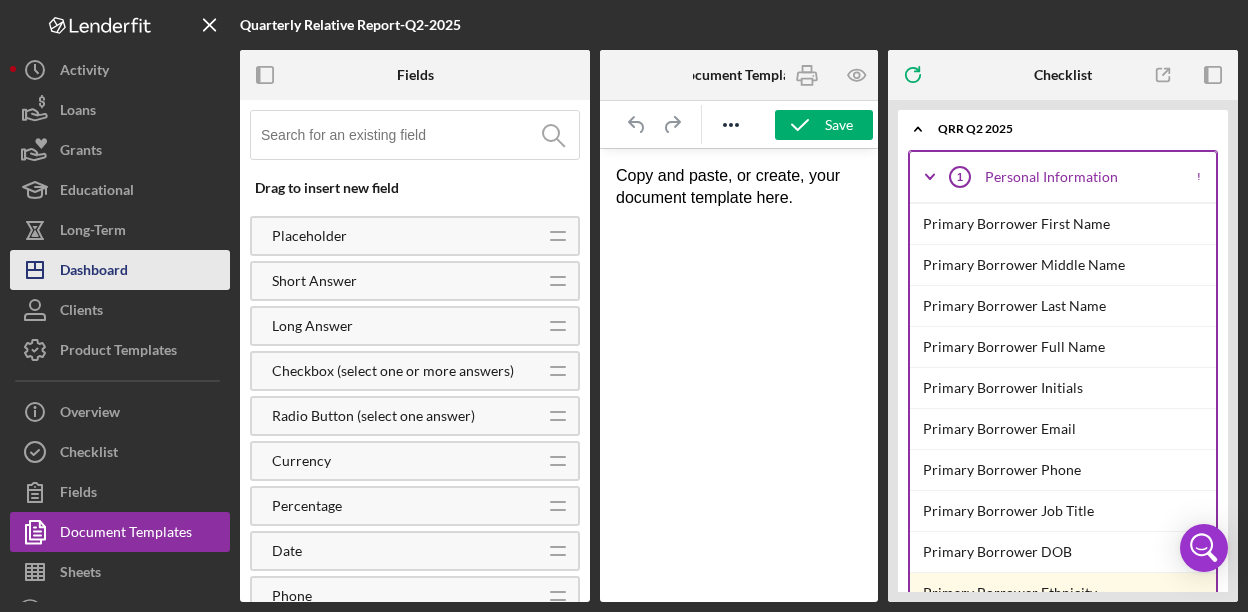 click on "Dashboard" at bounding box center [94, 272] 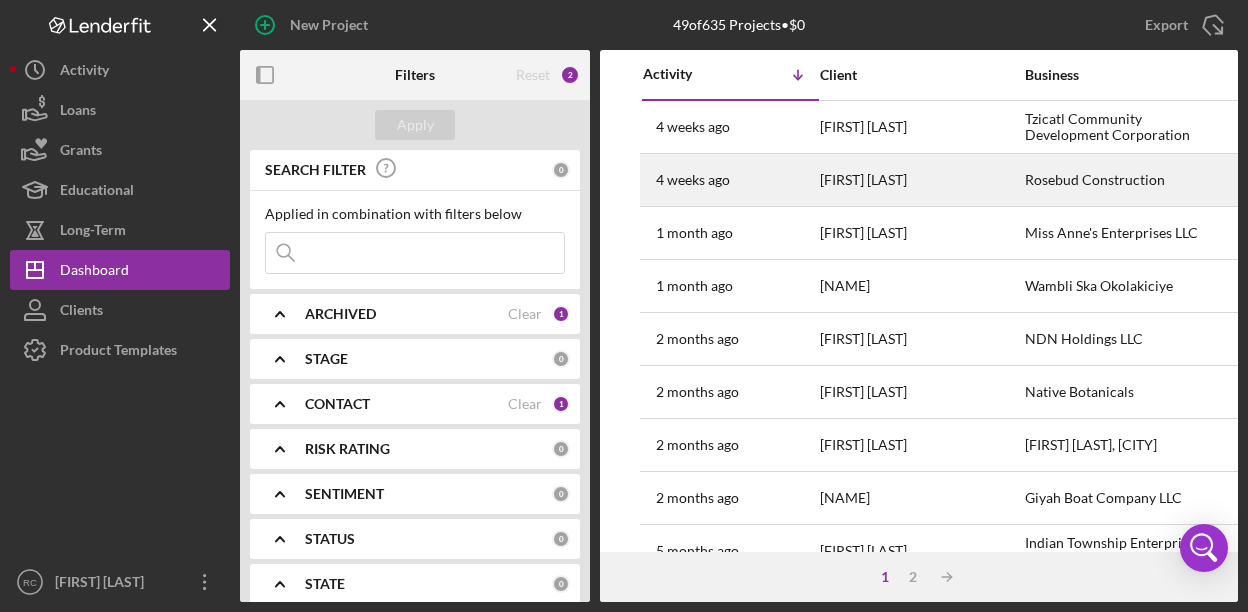 click on "Rosebud Construction" at bounding box center (1125, 180) 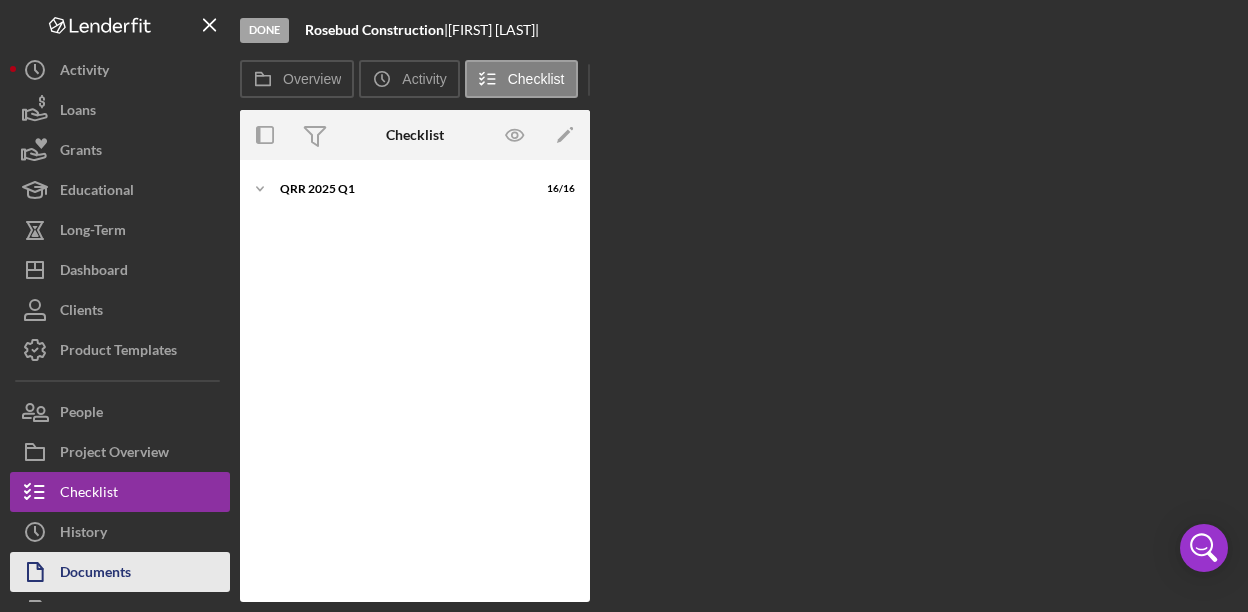 click on "Documents" at bounding box center [95, 574] 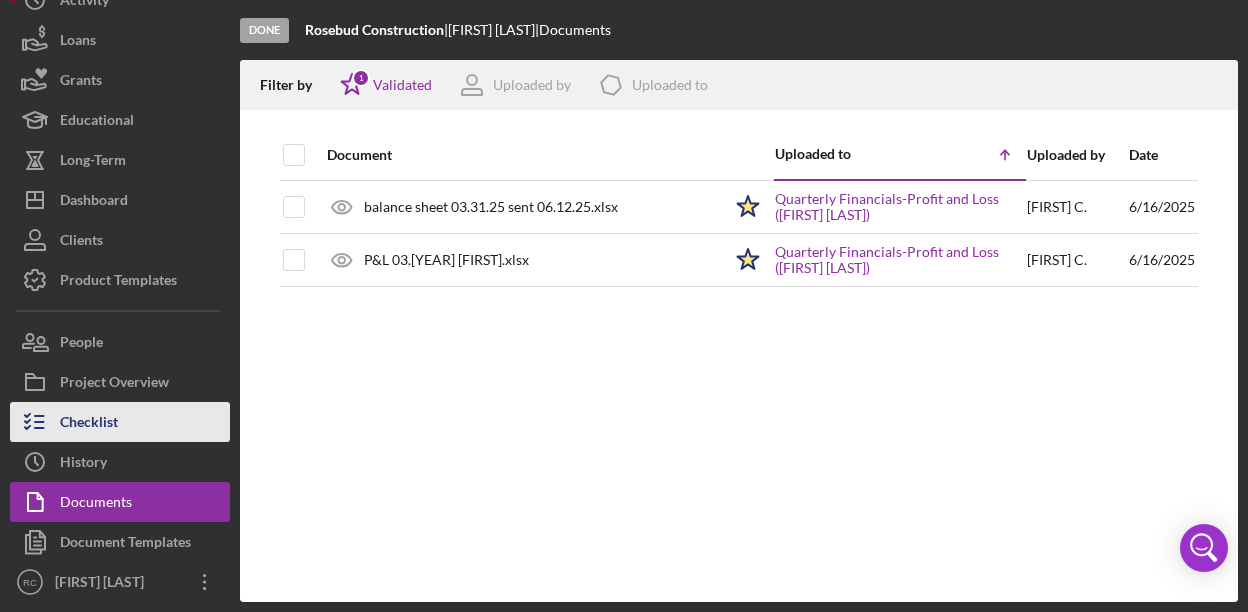 scroll, scrollTop: 61, scrollLeft: 0, axis: vertical 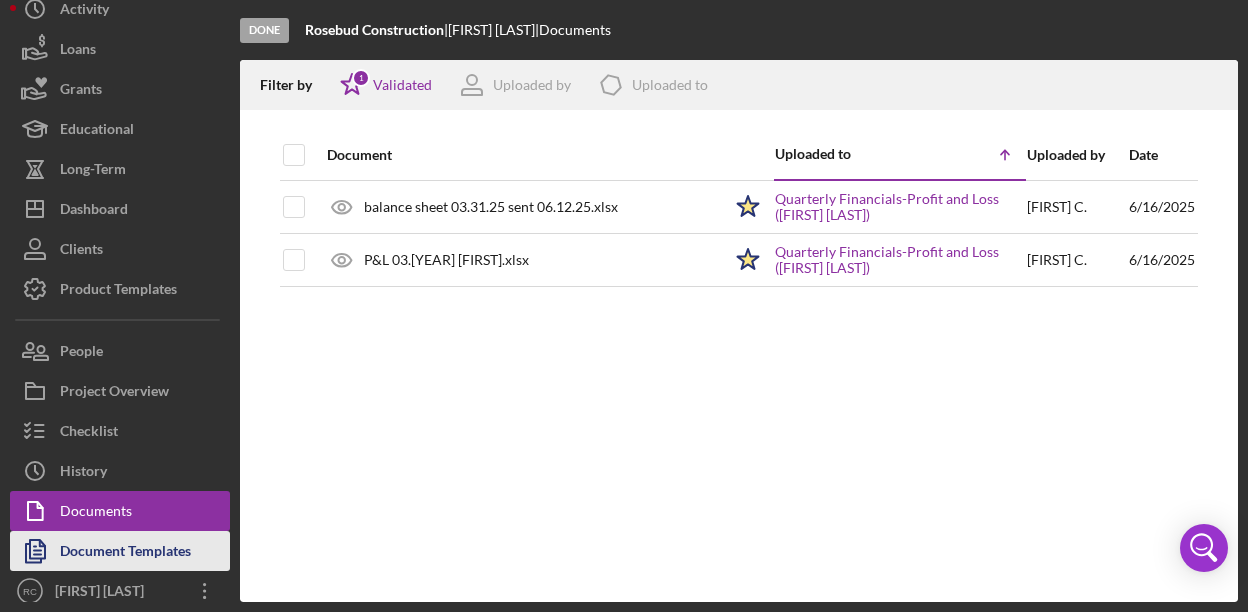 click on "Document Templates" at bounding box center (125, 553) 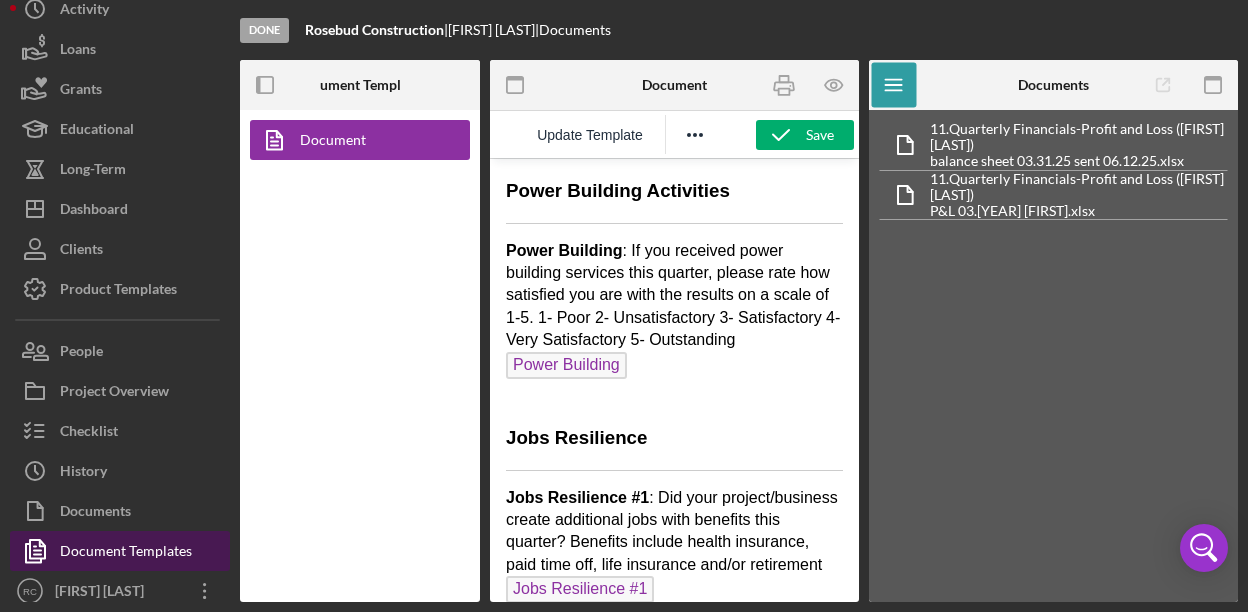 scroll, scrollTop: 0, scrollLeft: 0, axis: both 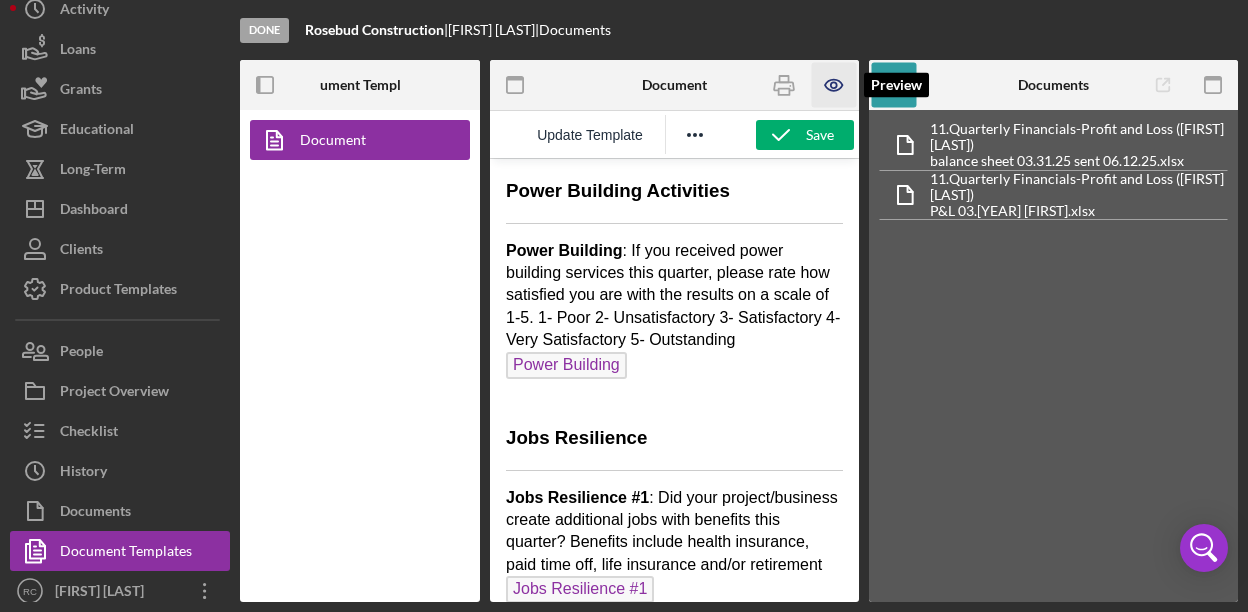 click 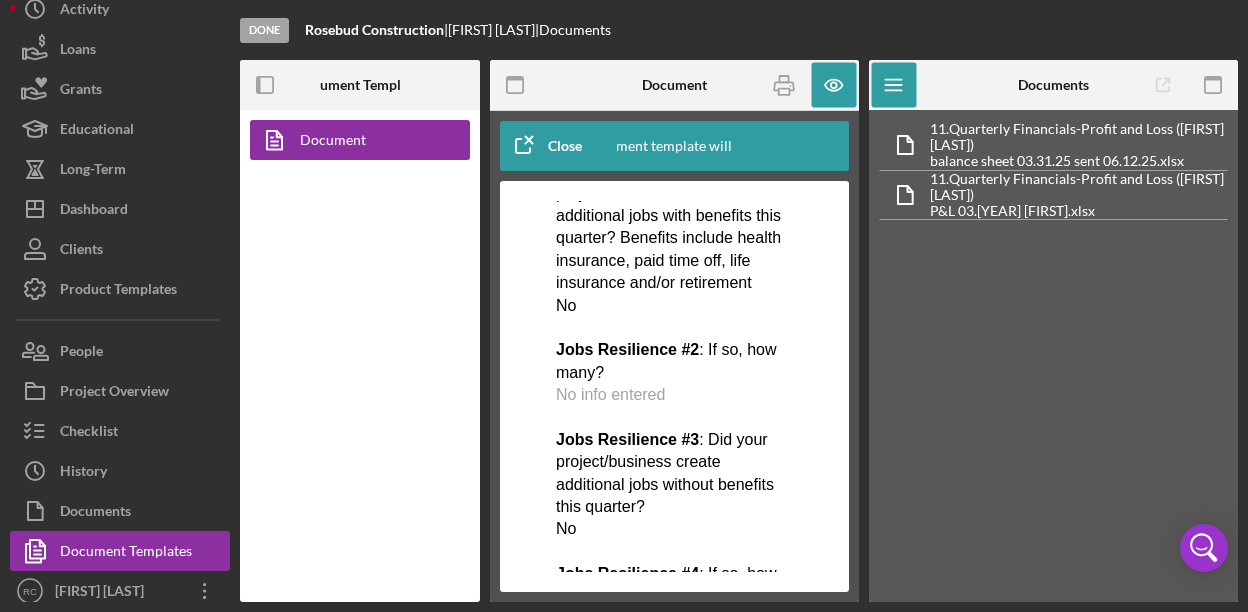 scroll, scrollTop: 450, scrollLeft: 0, axis: vertical 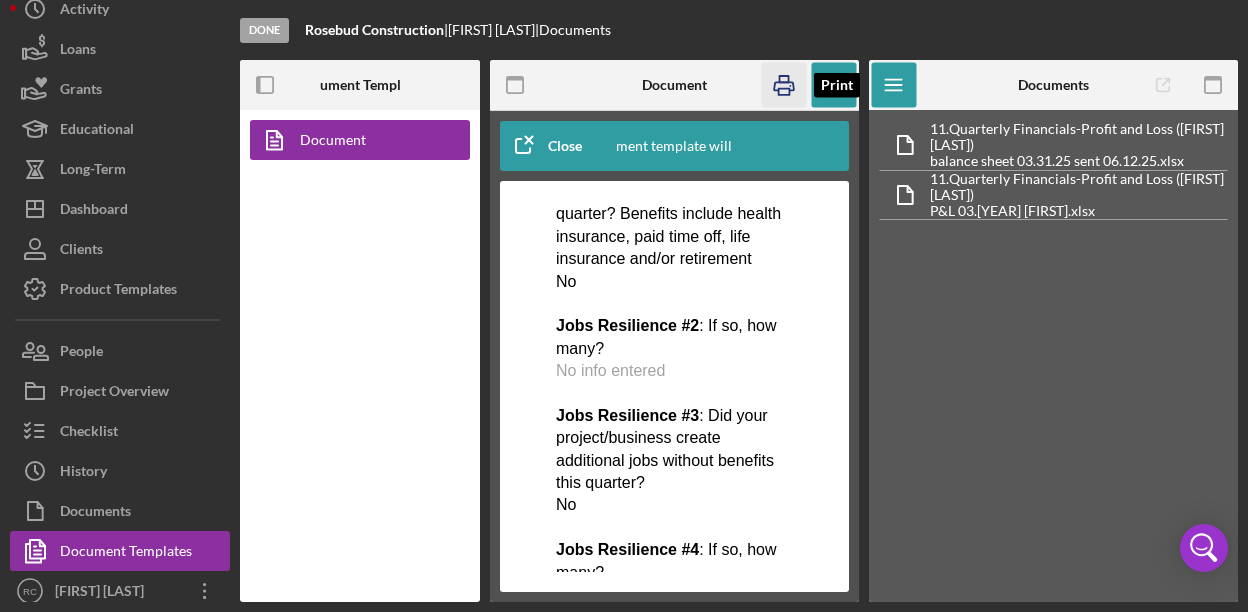 click 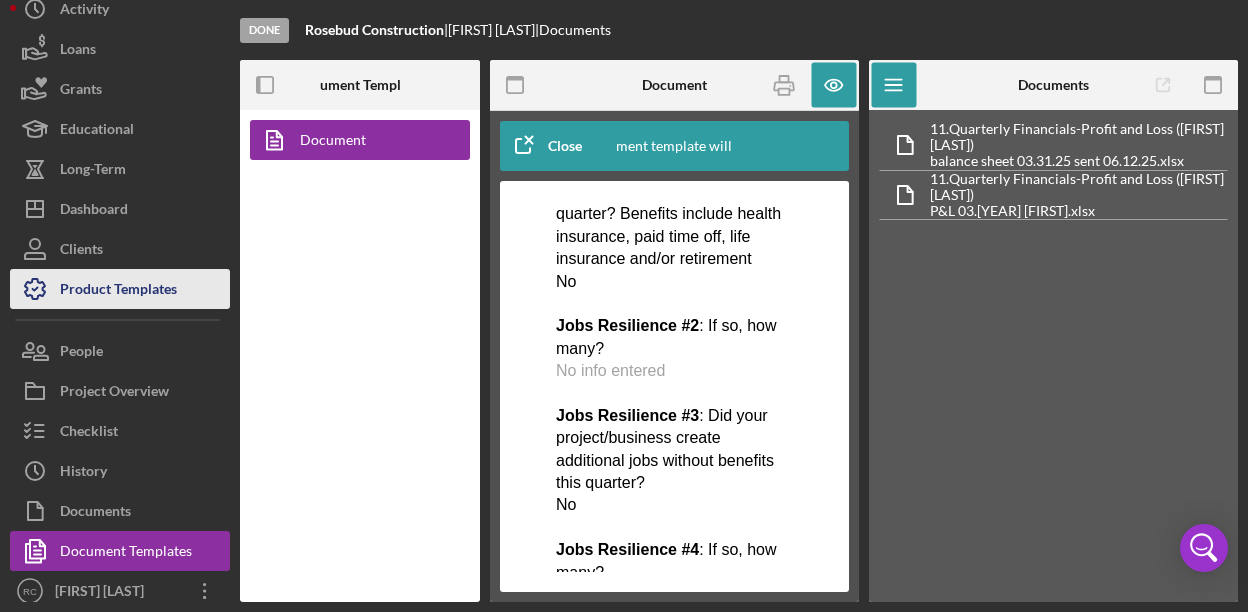click on "Product Templates" at bounding box center (118, 291) 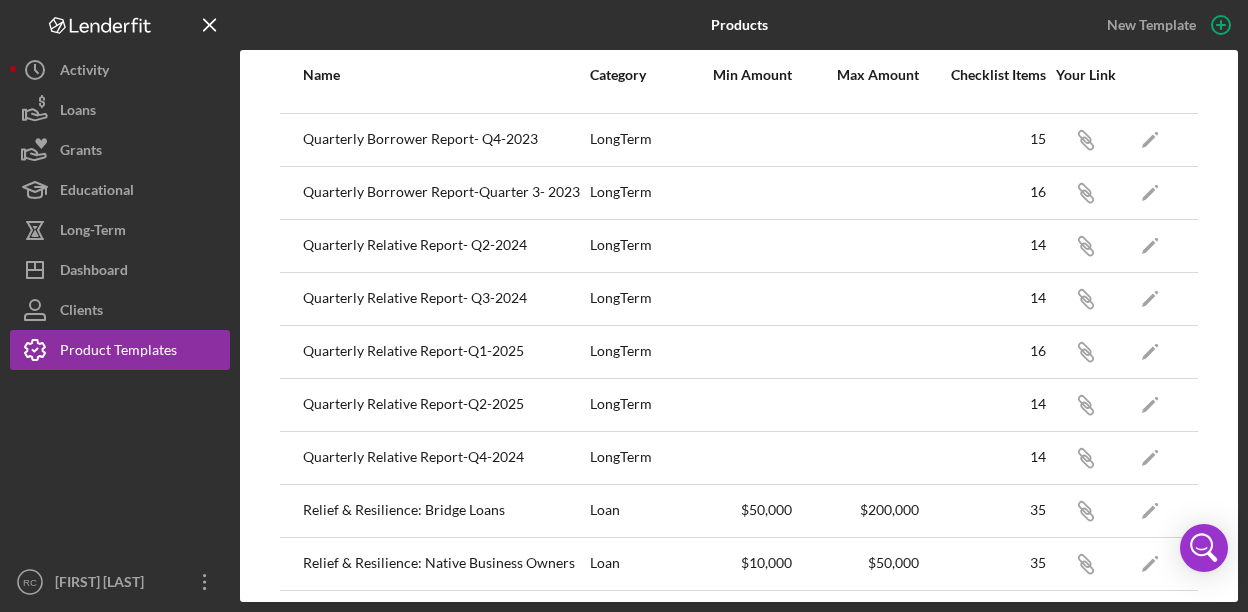 scroll, scrollTop: 251, scrollLeft: 0, axis: vertical 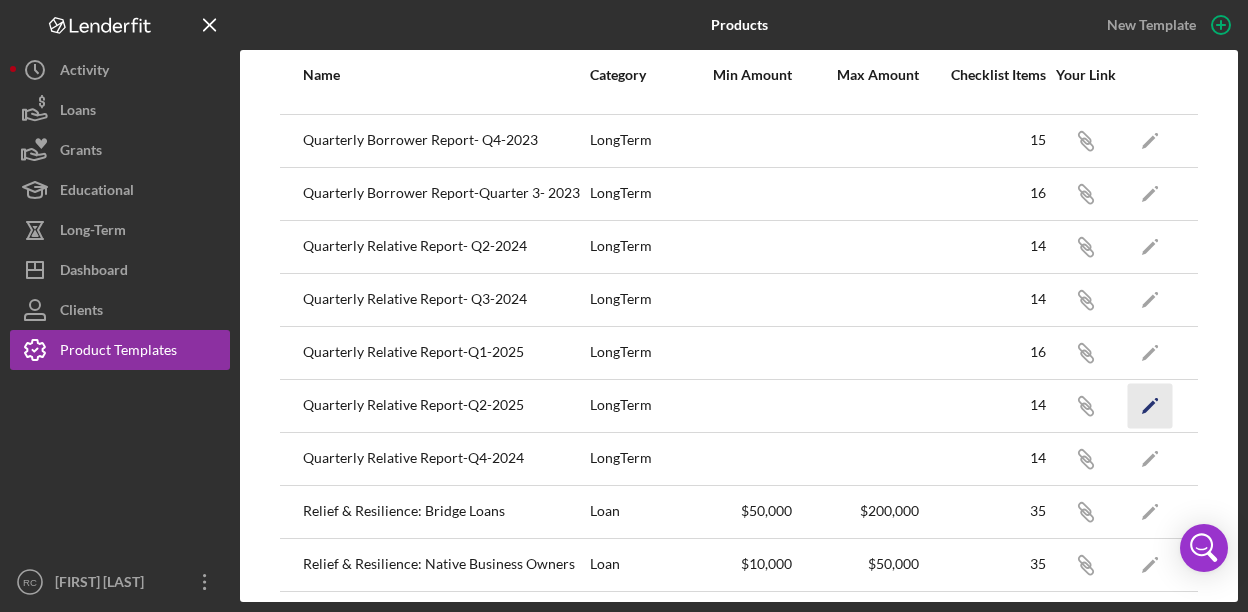 click on "Icon/Edit" 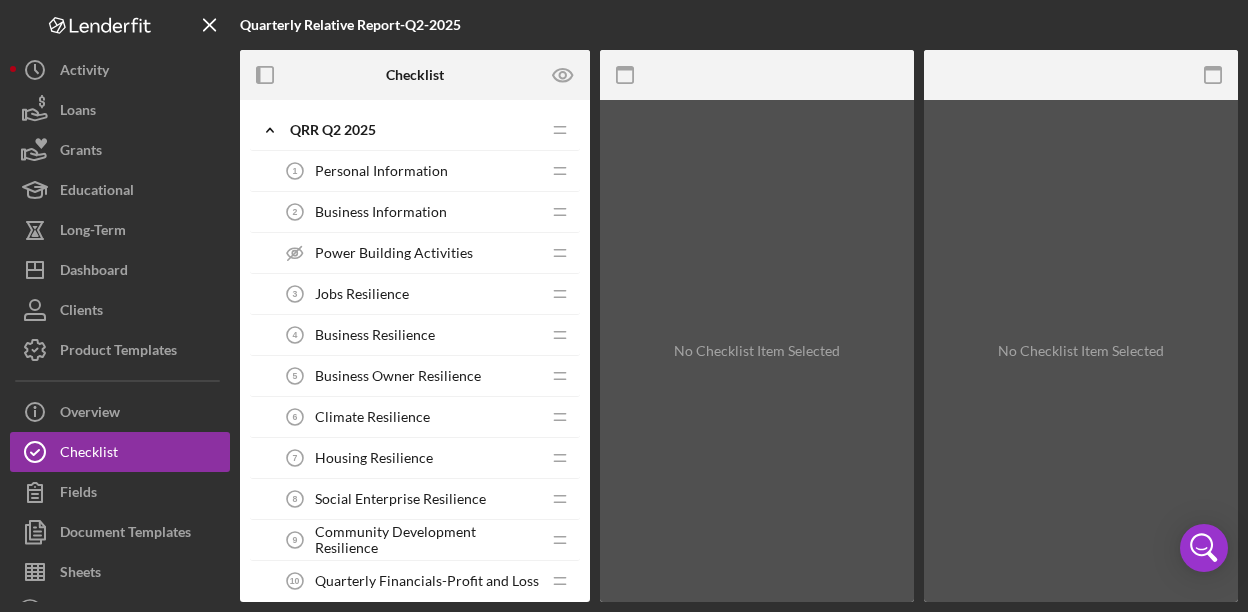 click on "Power Building Activities" at bounding box center (394, 253) 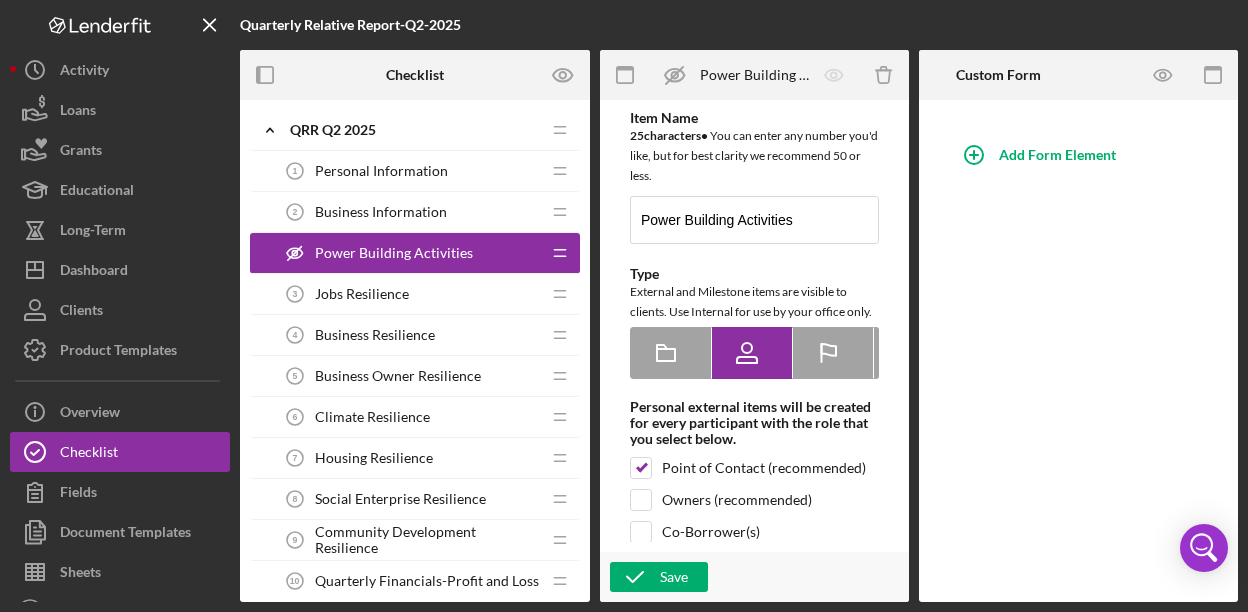 scroll, scrollTop: 0, scrollLeft: 0, axis: both 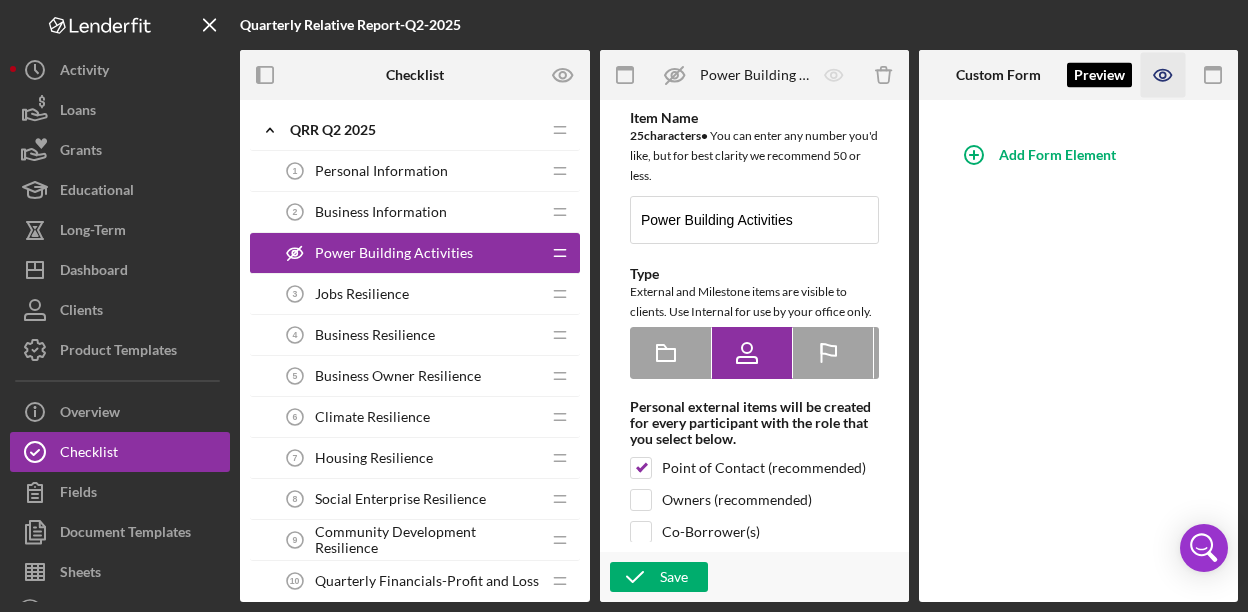 click 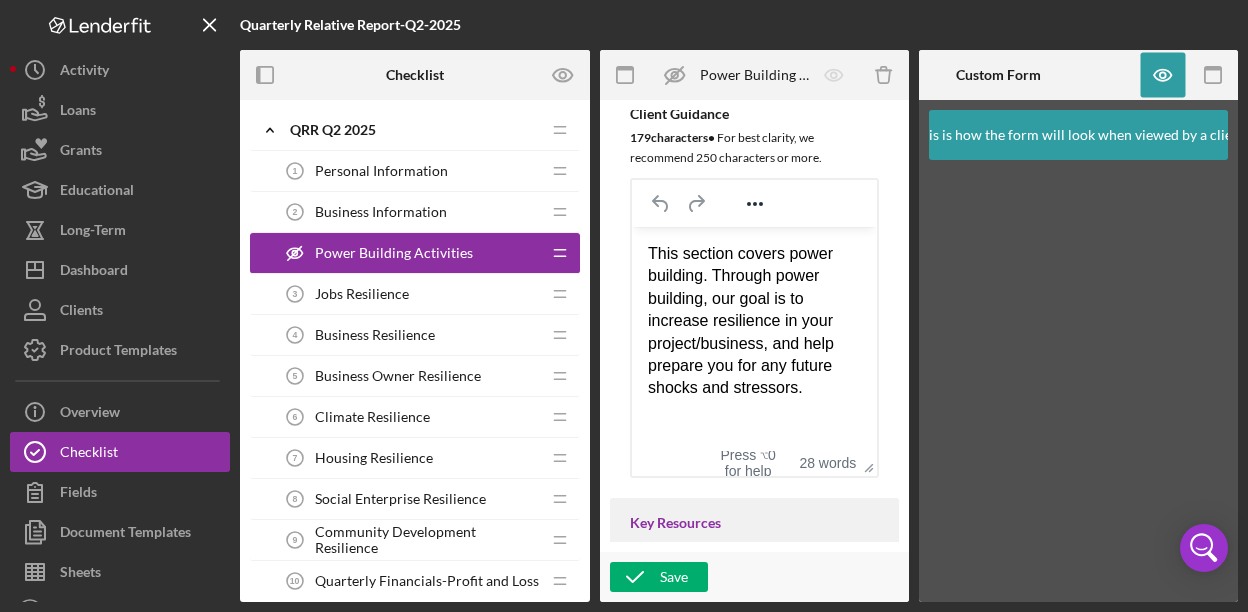 scroll, scrollTop: 0, scrollLeft: 0, axis: both 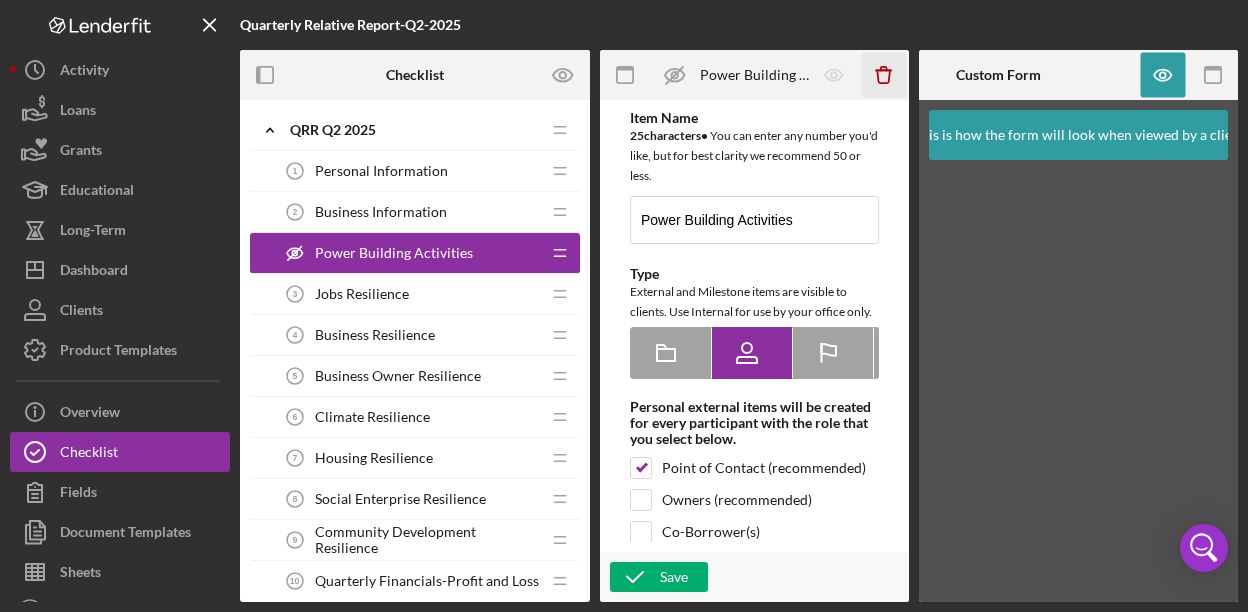 click on "Icon/Delete" 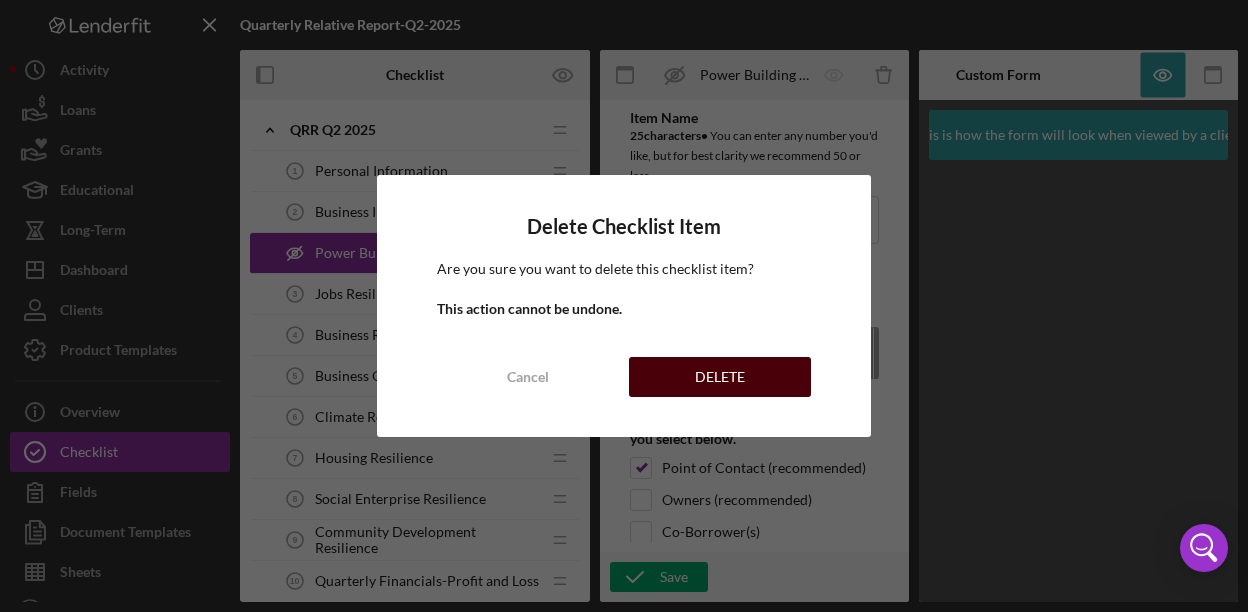 click on "DELETE" at bounding box center (720, 377) 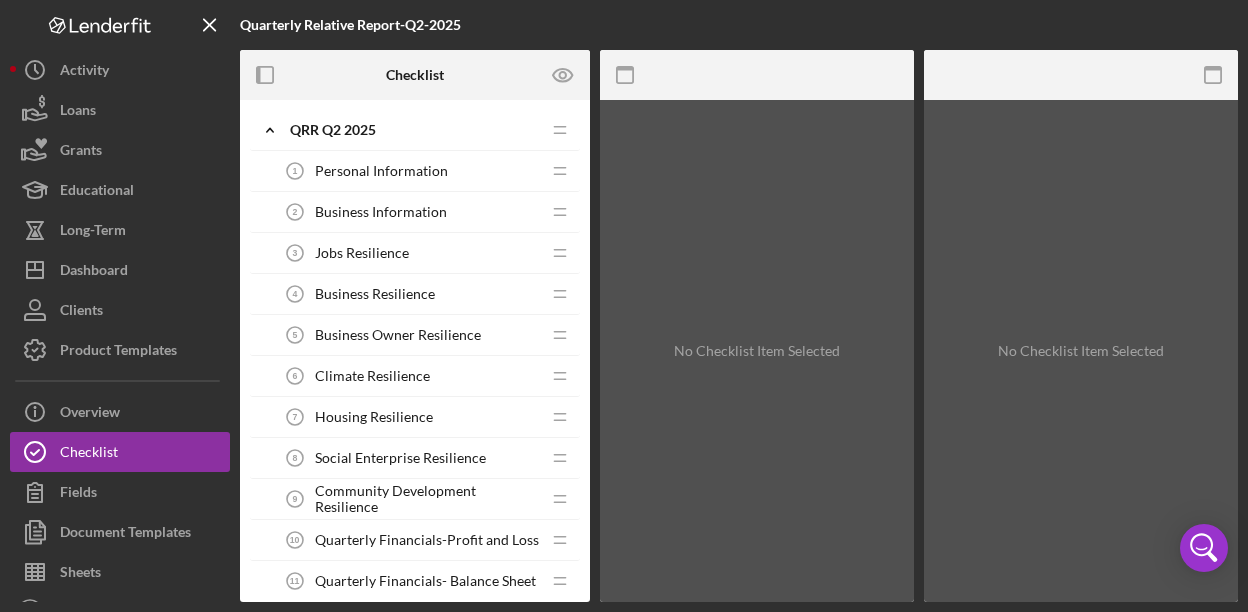 click on "Jobs Resilience 3 Jobs Resilience" at bounding box center [407, 253] 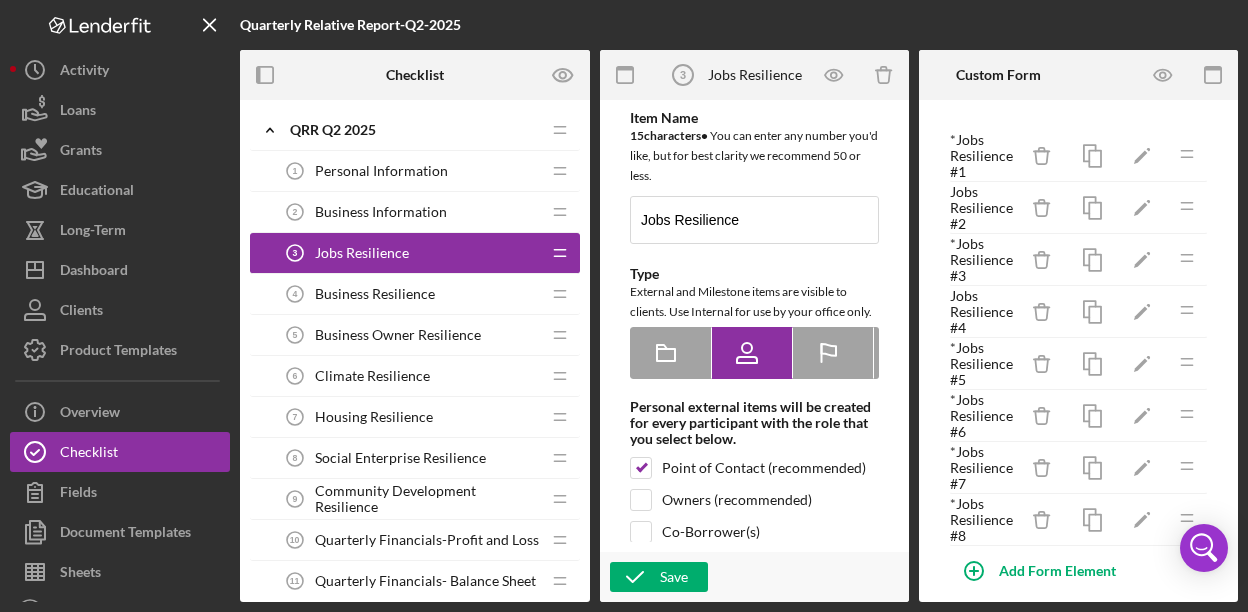 scroll, scrollTop: 0, scrollLeft: 0, axis: both 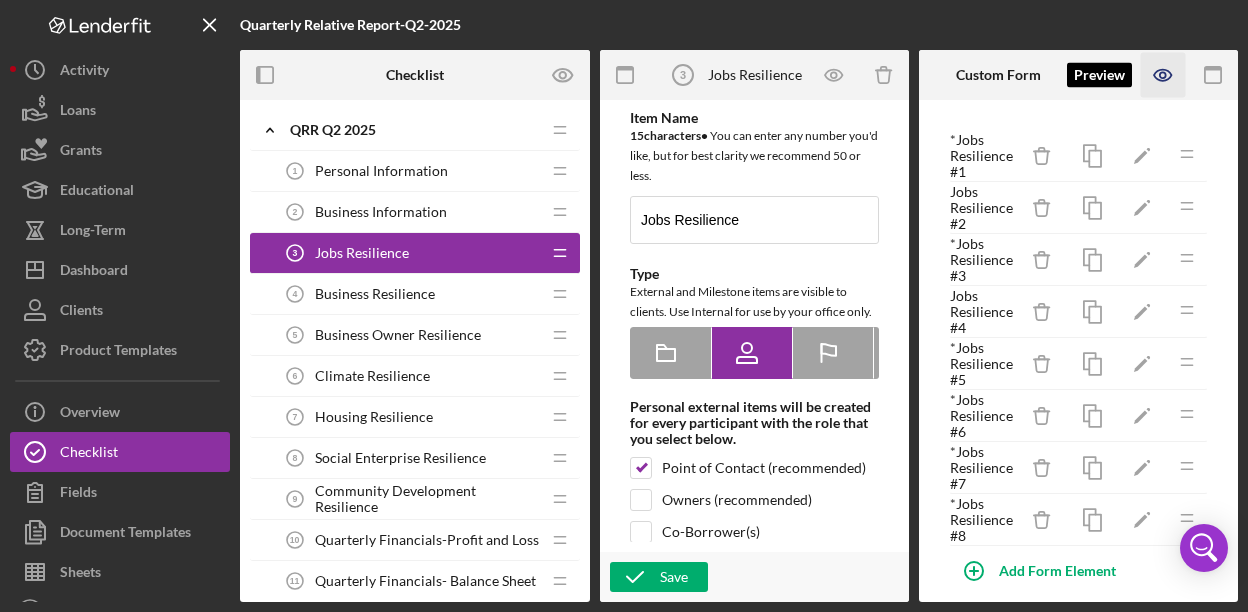 click 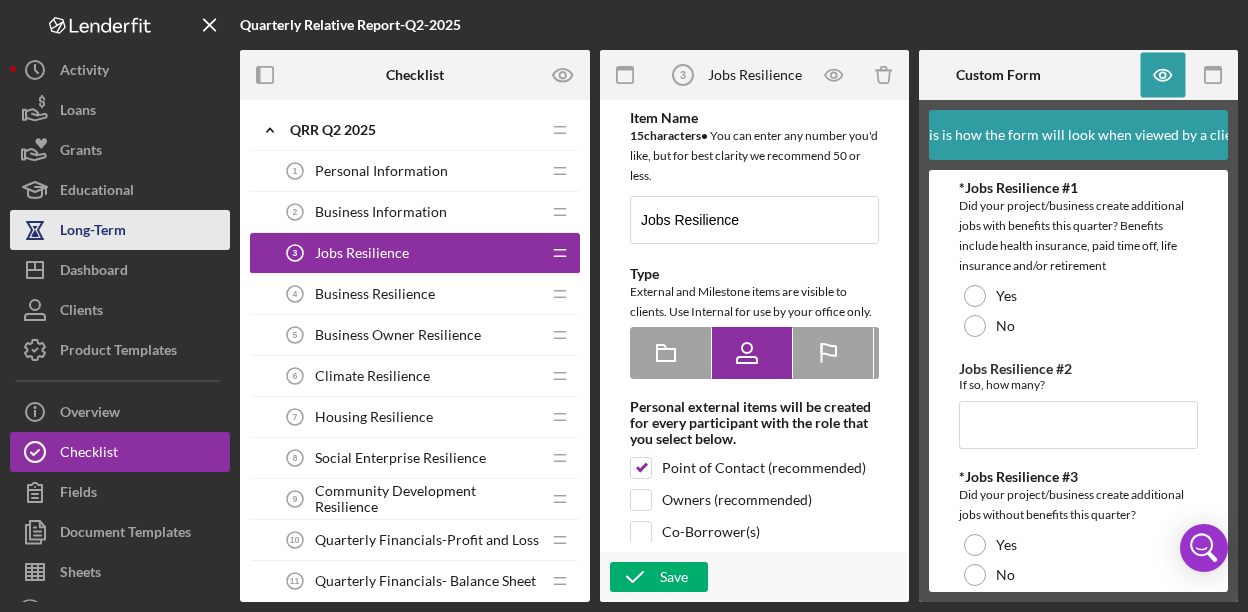 scroll, scrollTop: 3, scrollLeft: 0, axis: vertical 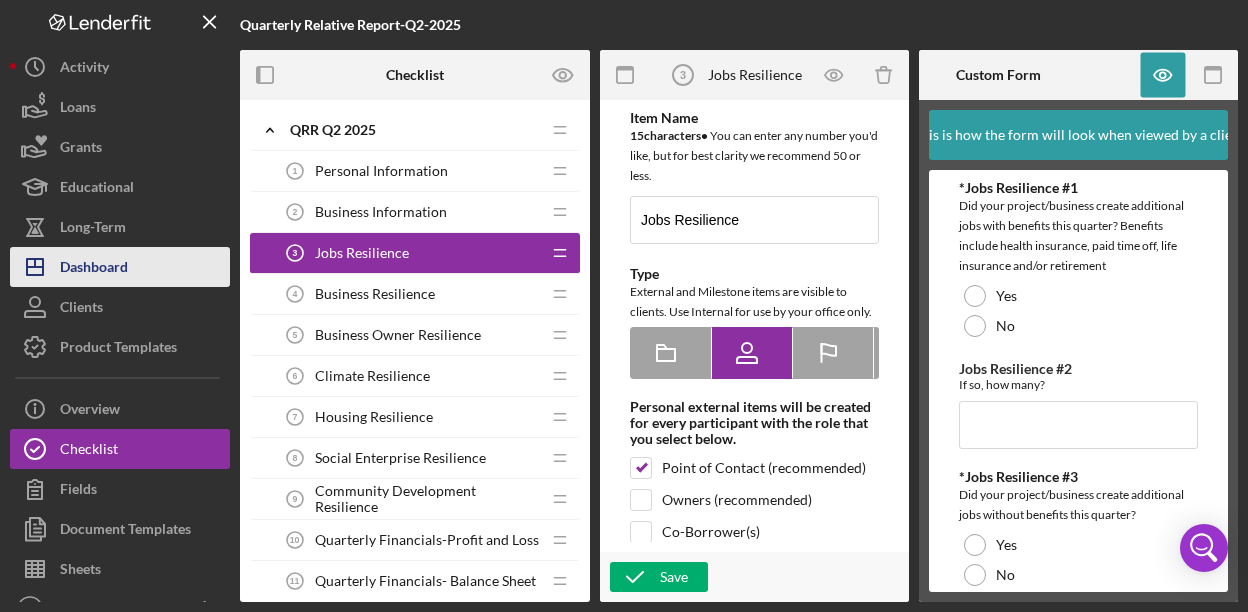 click on "Dashboard" at bounding box center [94, 269] 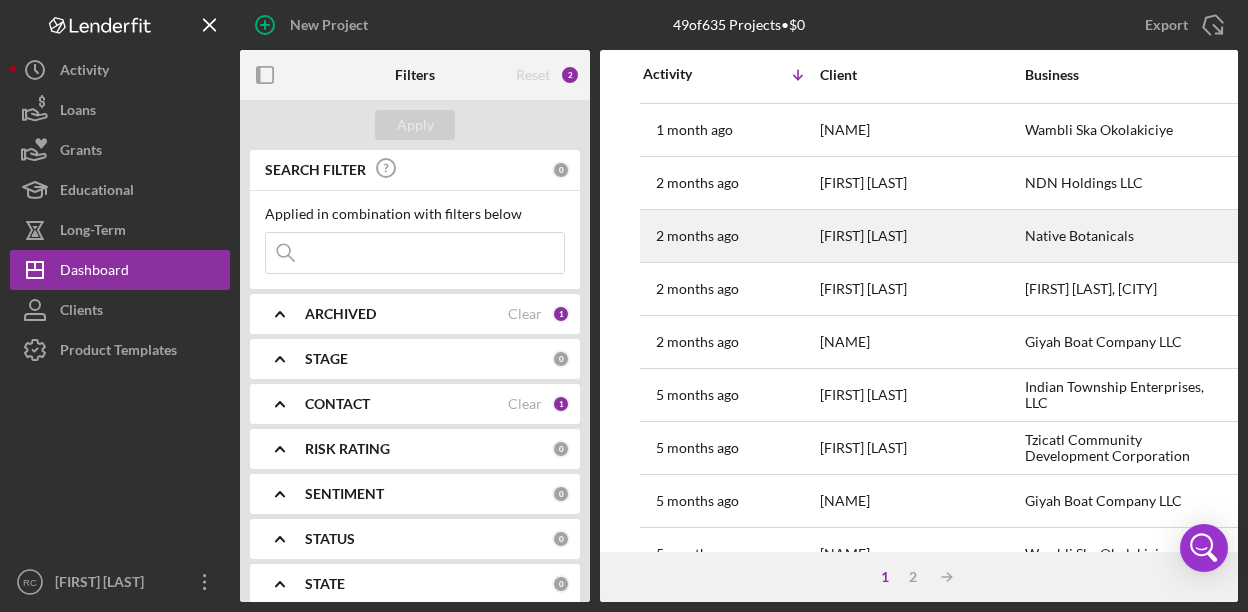 scroll, scrollTop: 152, scrollLeft: 0, axis: vertical 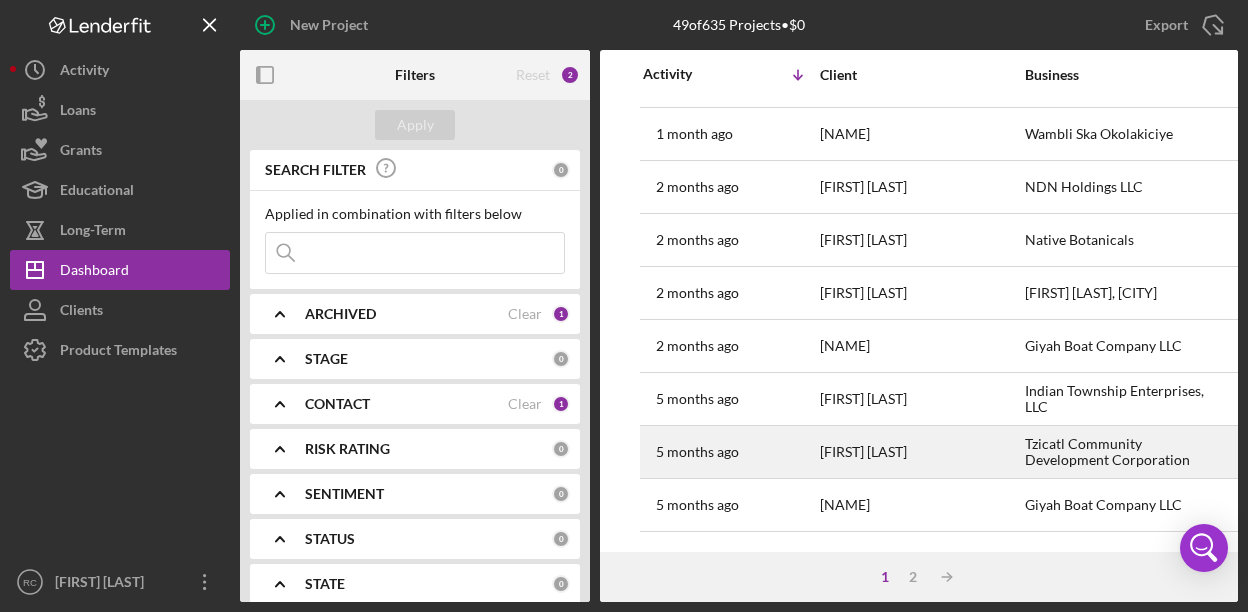 click on "[FIRST] [LAST]" at bounding box center [920, 452] 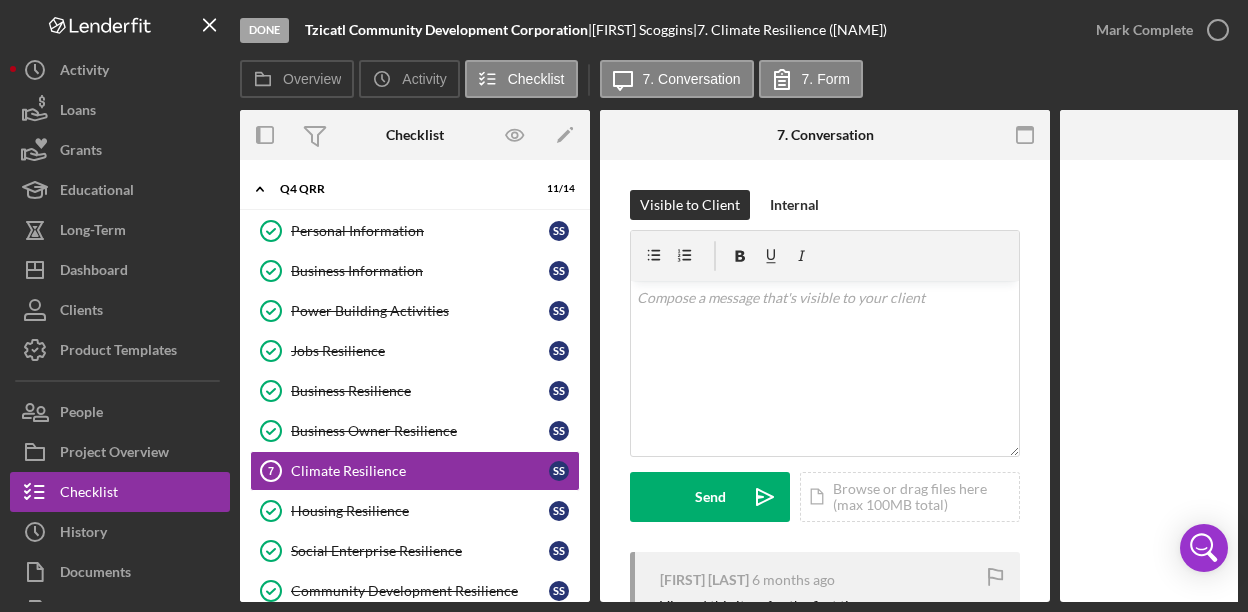 scroll, scrollTop: 90, scrollLeft: 0, axis: vertical 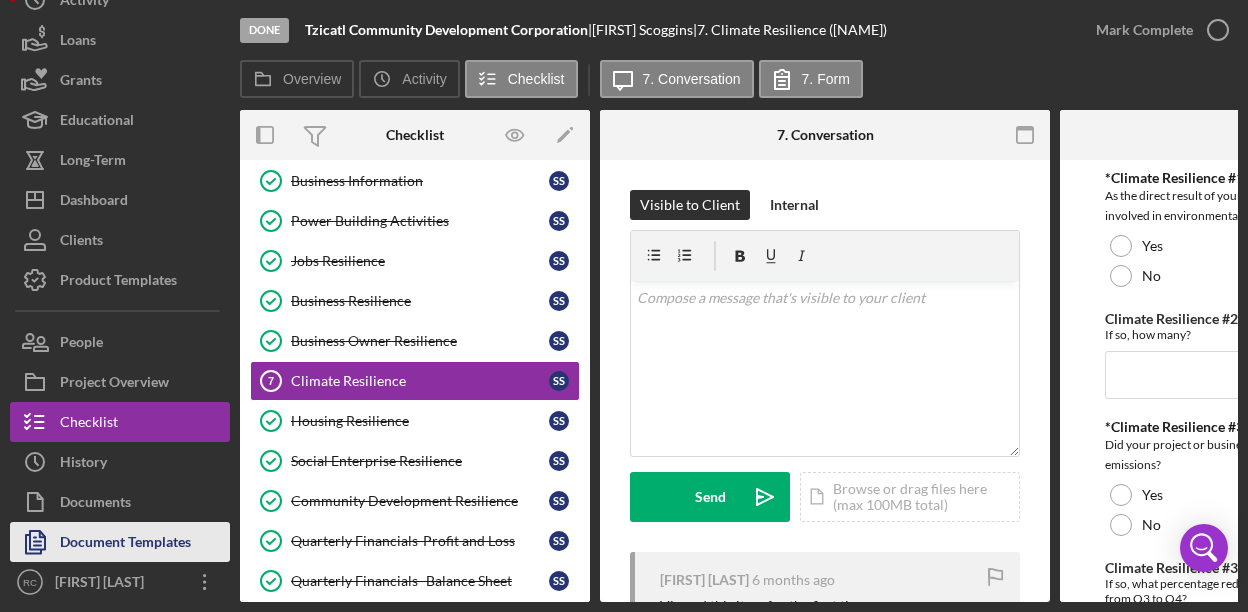 click on "Document Templates" at bounding box center [125, 544] 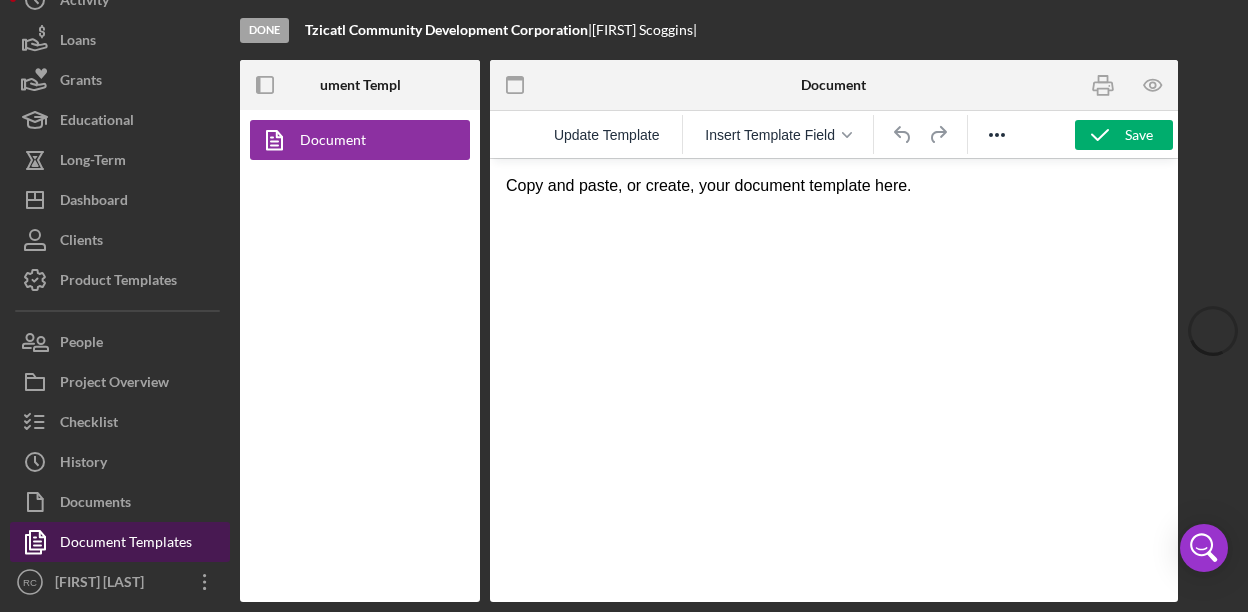 scroll, scrollTop: 0, scrollLeft: 0, axis: both 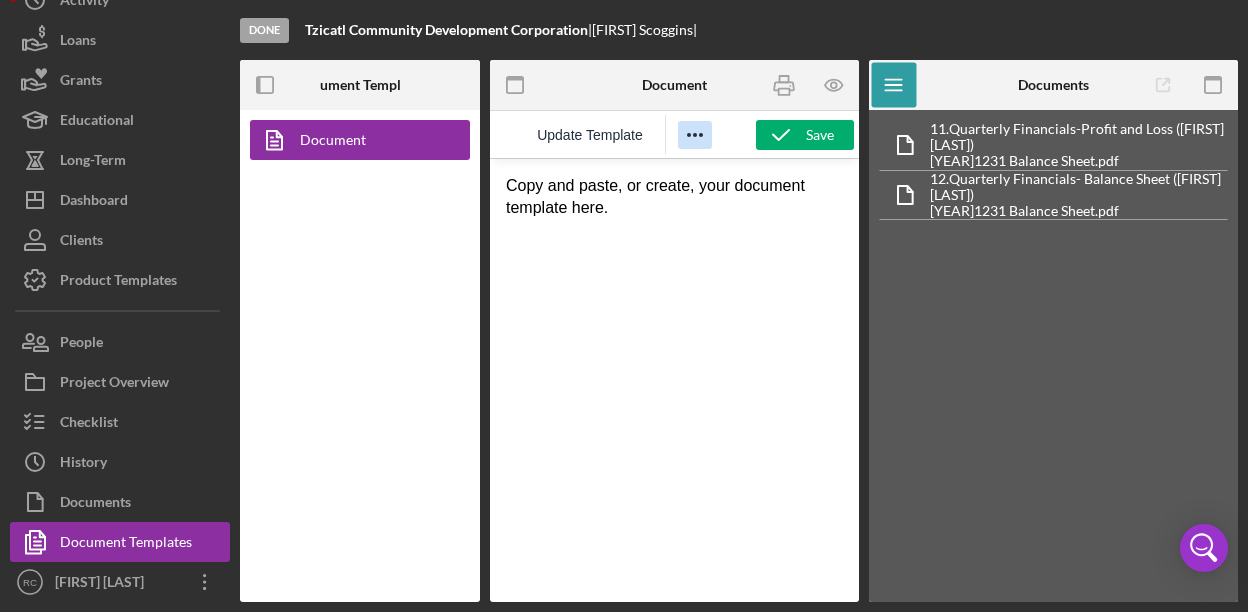click 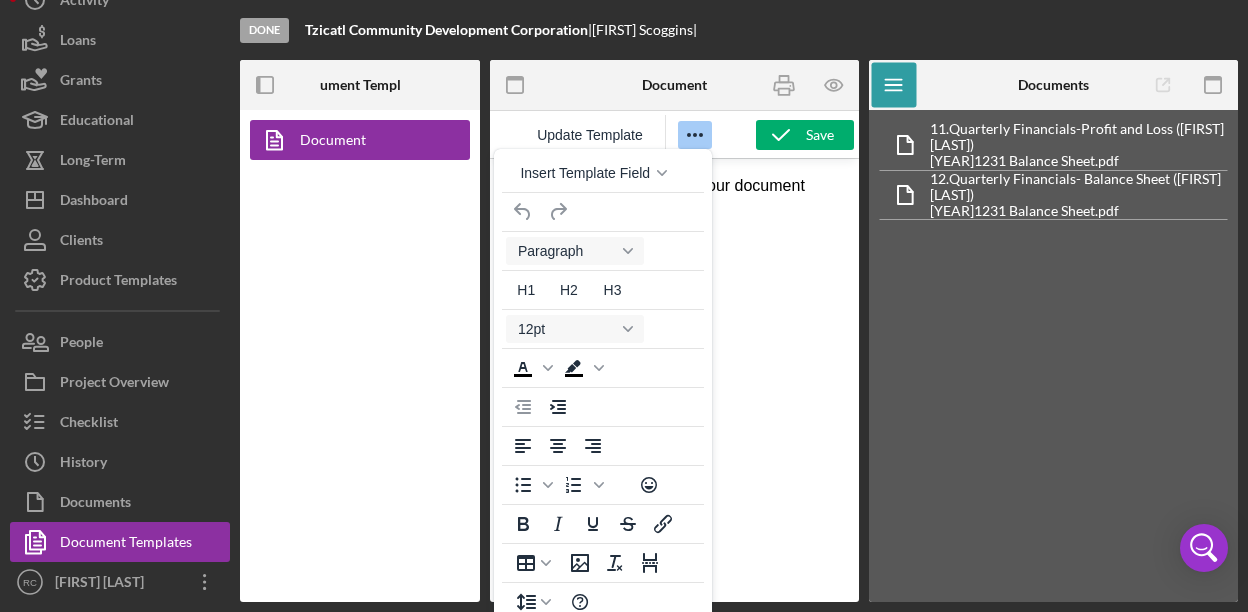 click 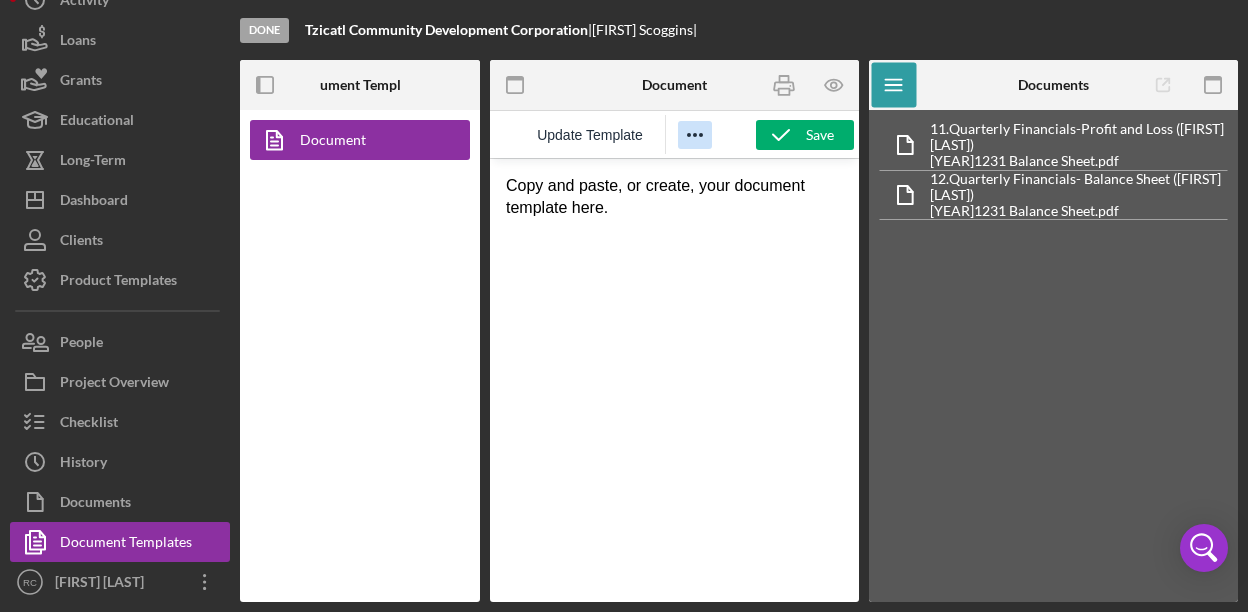 click 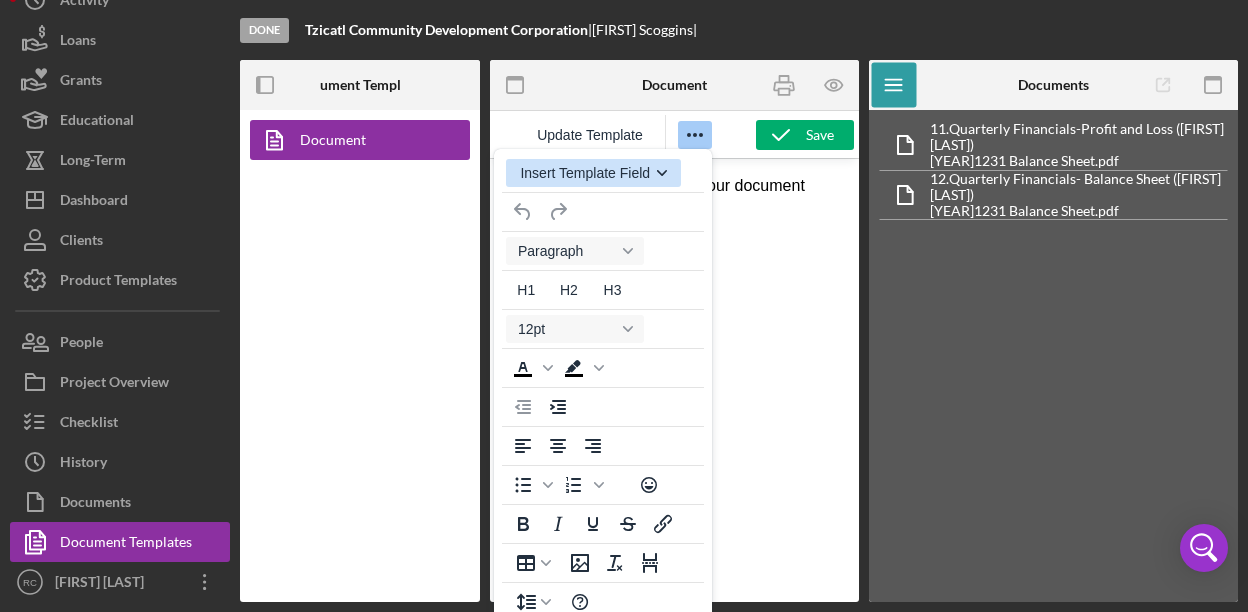 click on "Insert Template Field" at bounding box center [593, 173] 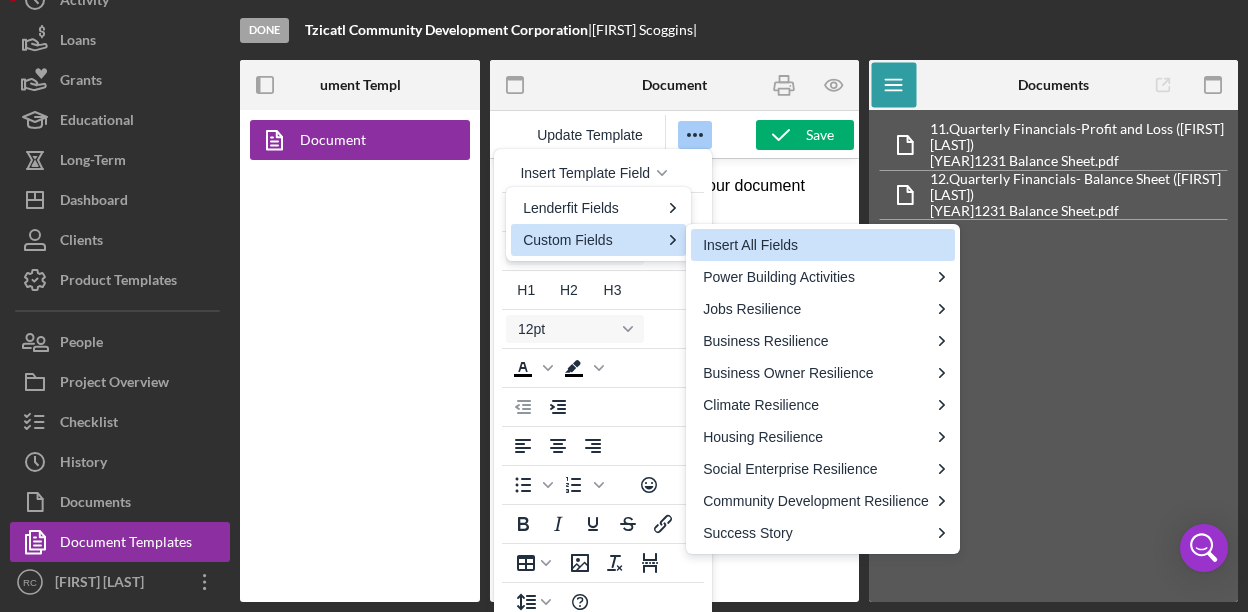 click on "Insert All Fields" at bounding box center (825, 245) 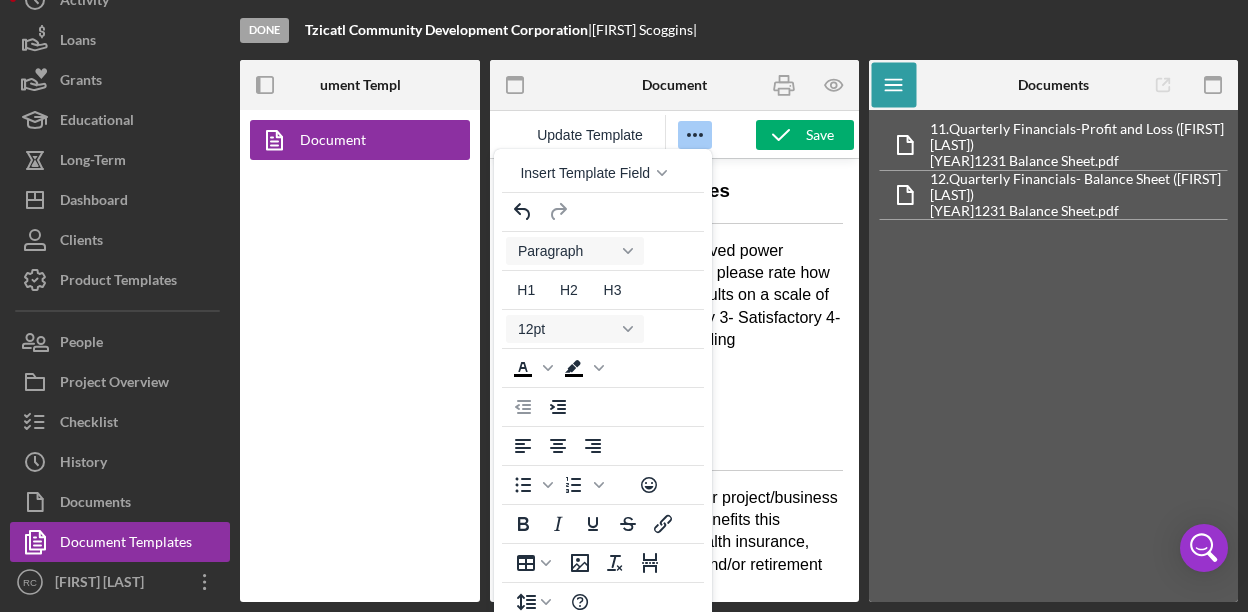 scroll, scrollTop: 4338, scrollLeft: 0, axis: vertical 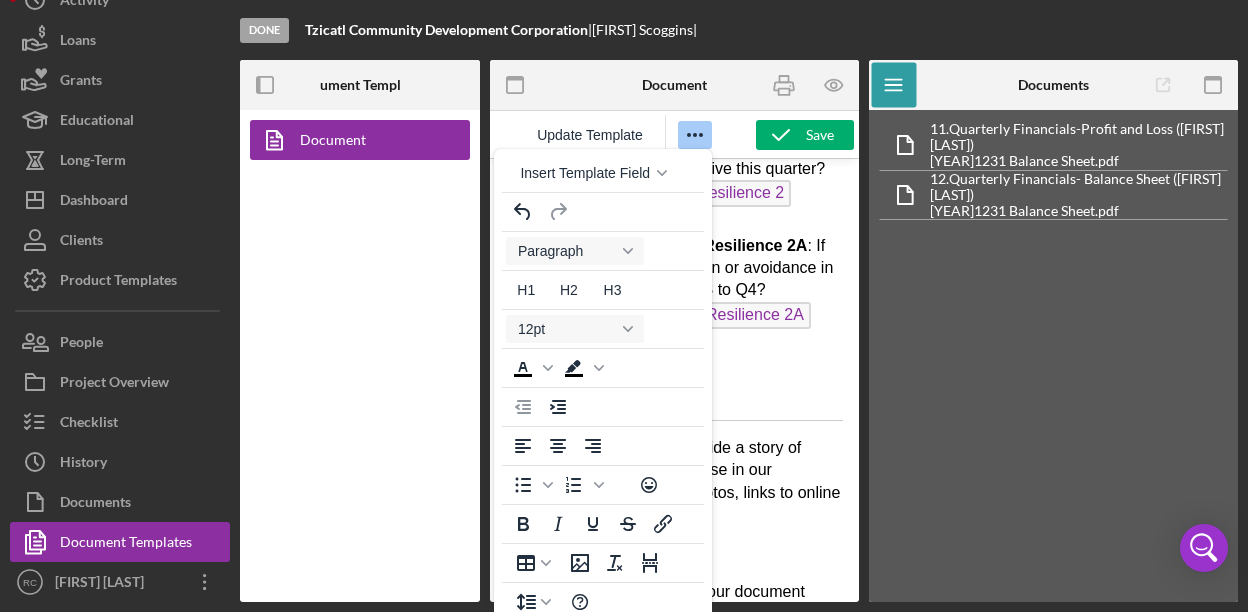 click on "Community Development Resilience 1 : Has the loan received from NDN Fund leveraged additional resources for your project or business, such as grant funds, lending capital, etc. in this quarter? Only list resources from outside NDN Collective in this section. Community Development Resilience 1 Community Development Resilience 1A : If yes, please provide dollar amounts received in Quarter 4, [YEAR]. $ Community Development Resilience 1A Community Development Resilience 1B : If yes, please provide source of funds received in Quarter 4, [YEAR]. Community Development Resilience 1B Community Development Resilience 2 : Did you receive more capital (grants, sponsorships, etc.) from within NDN Collective this quarter? Community Development Resilience 2 ﻿ Community Development Resilience 2A : If yes, please provide dollar amounts received in Quarter 4, [YEAR] from NDN Collective. $ Community Development Resilience 2A" at bounding box center [674, 18] 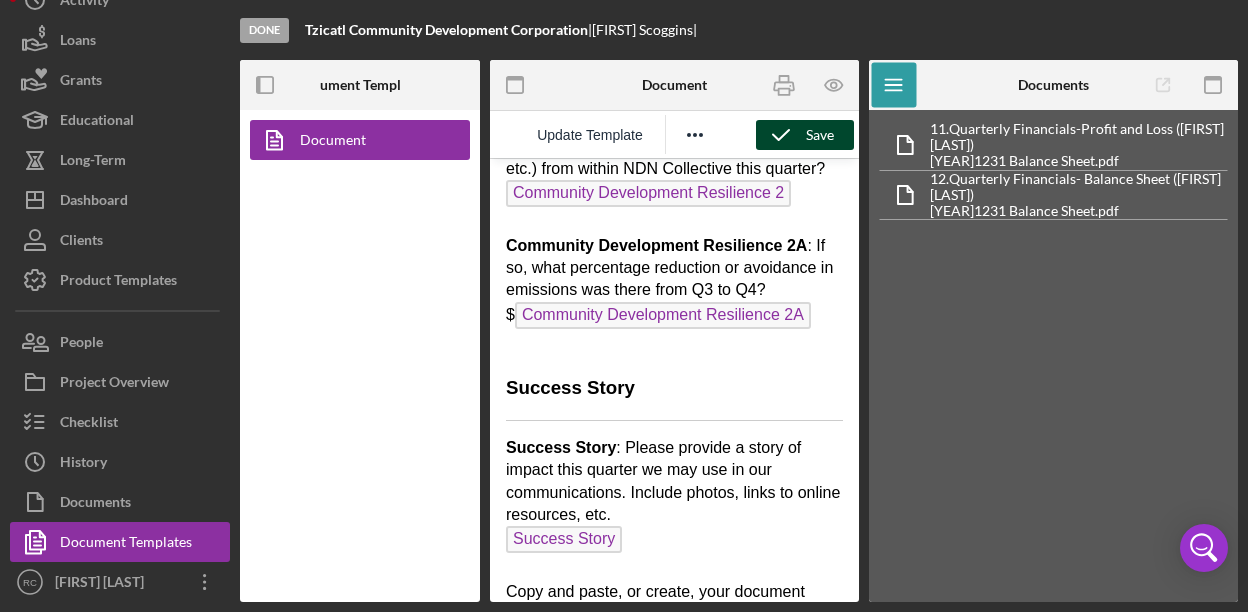 click on "Save" at bounding box center [820, 135] 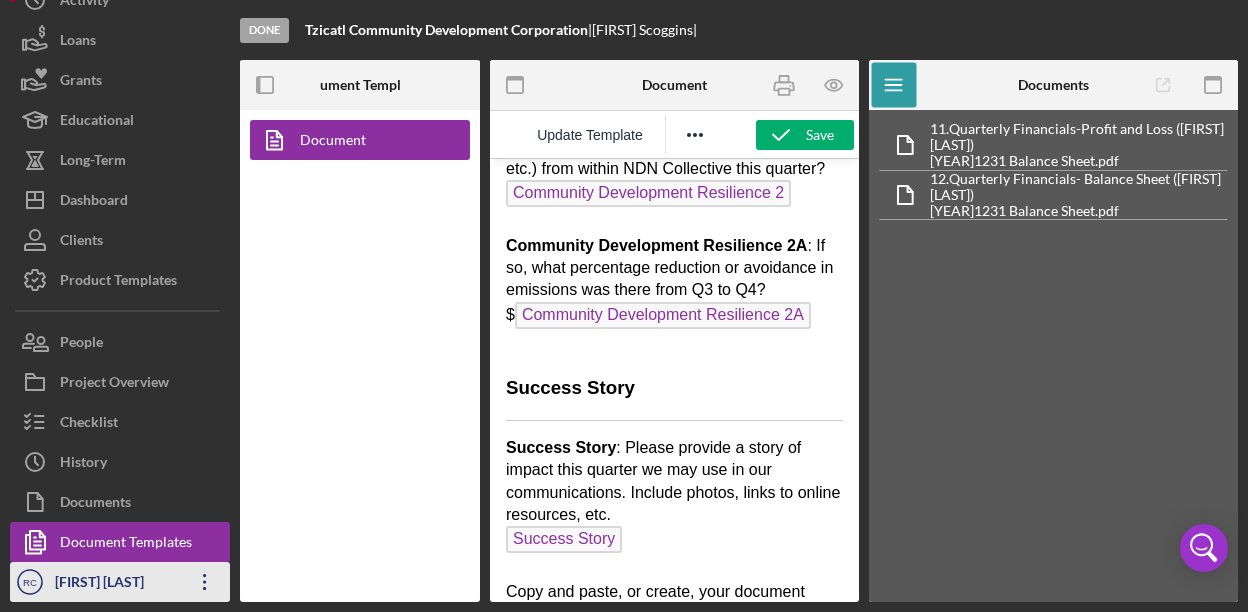 click on "[FIRST] [LAST]" at bounding box center (115, 584) 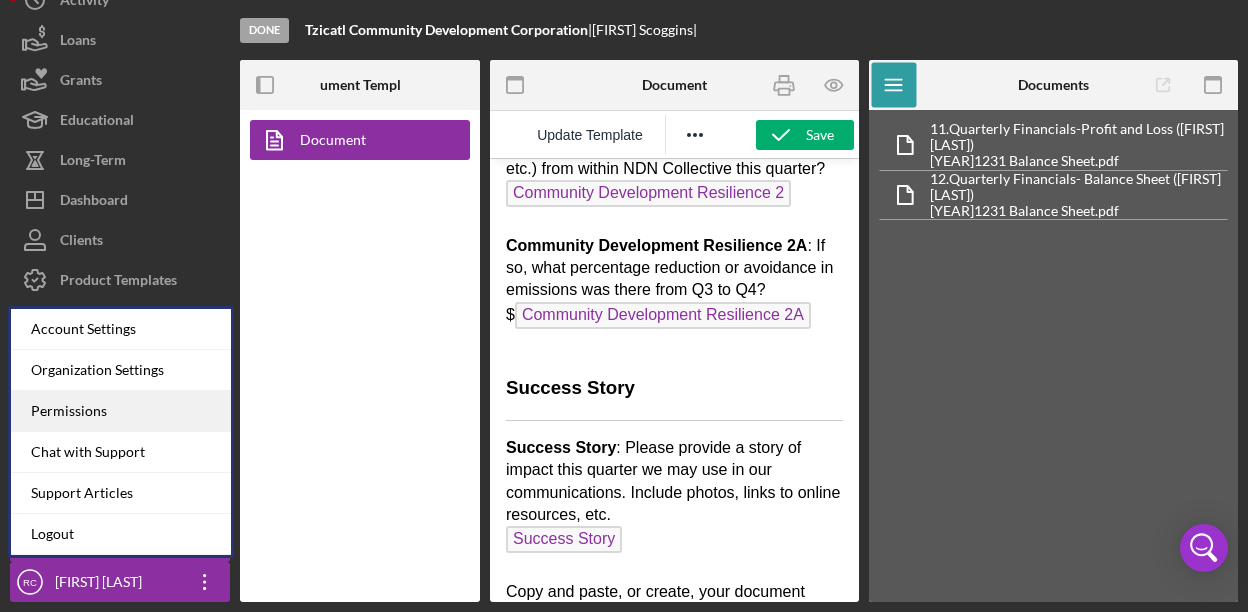 click on "Permissions" at bounding box center (121, 411) 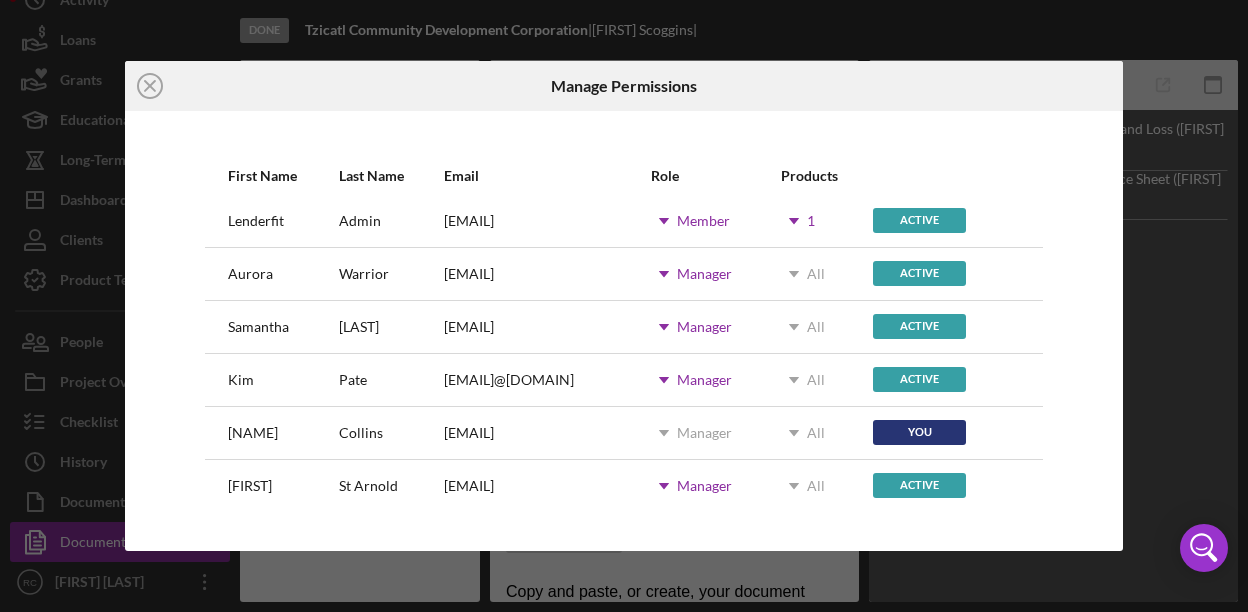 scroll, scrollTop: 0, scrollLeft: 0, axis: both 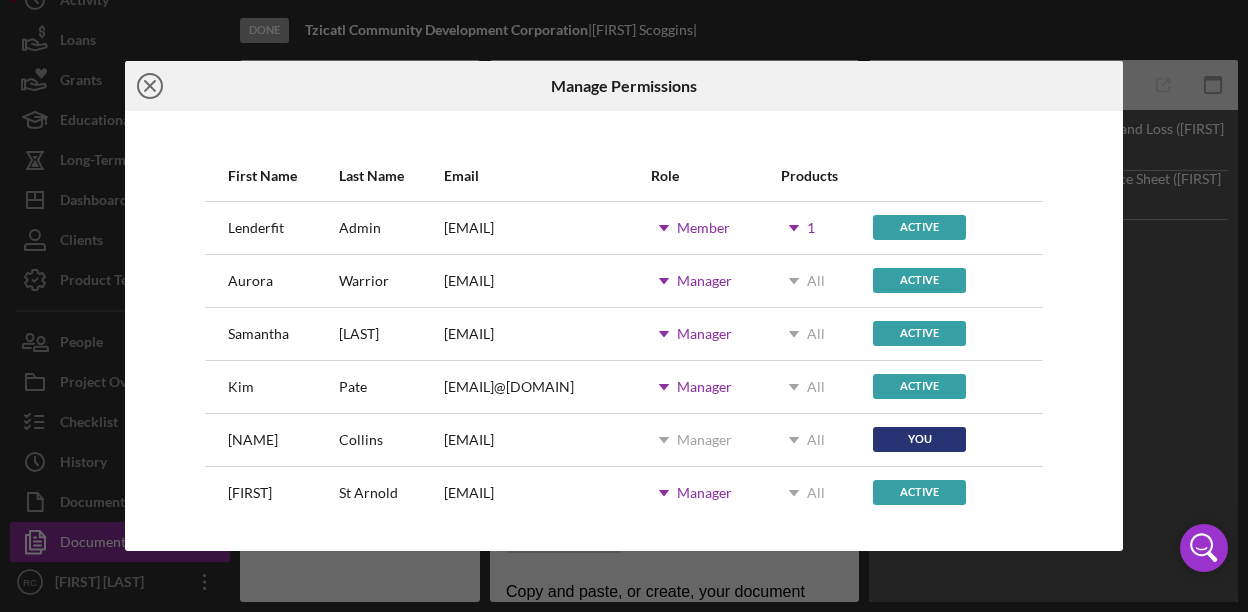 click on "Icon/Close" 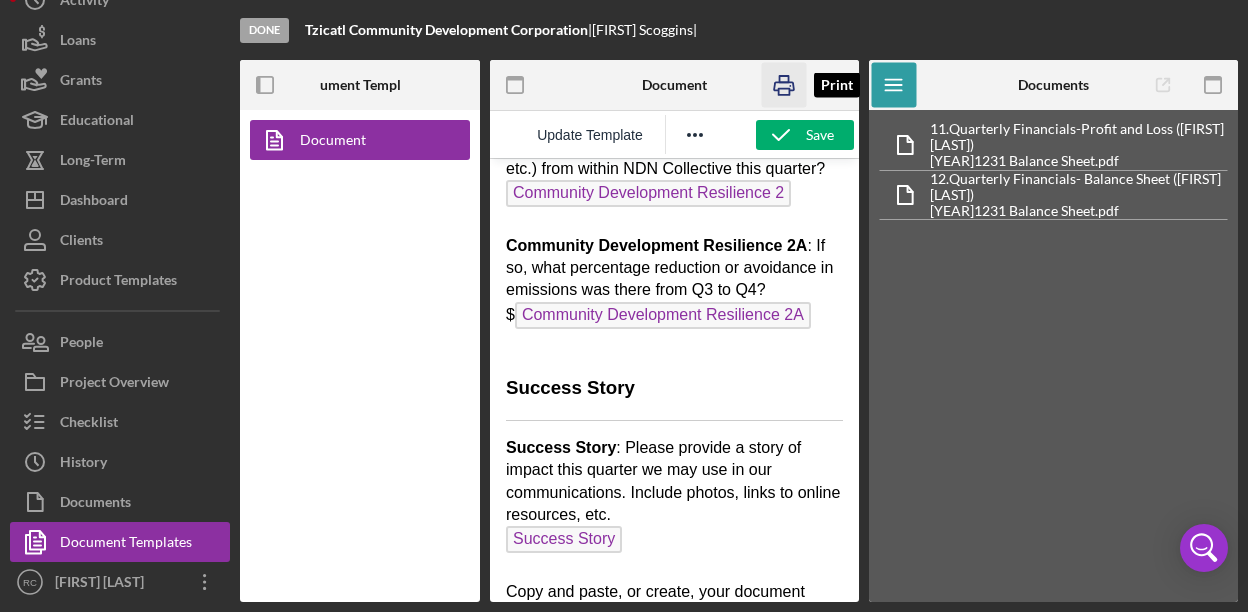 click 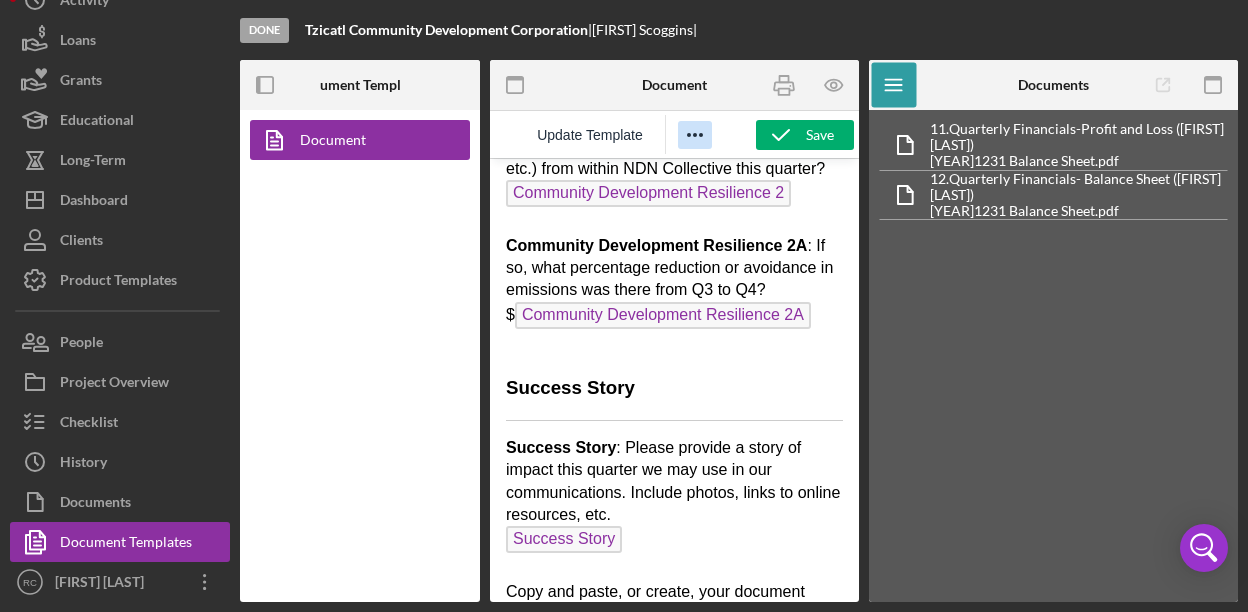 click 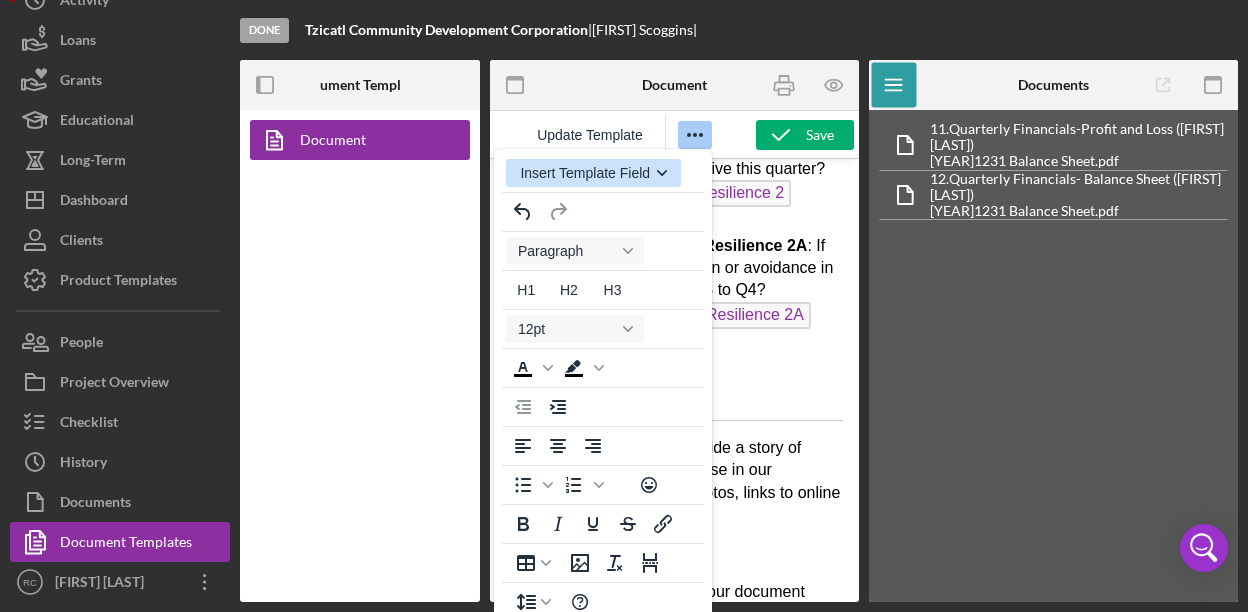 click 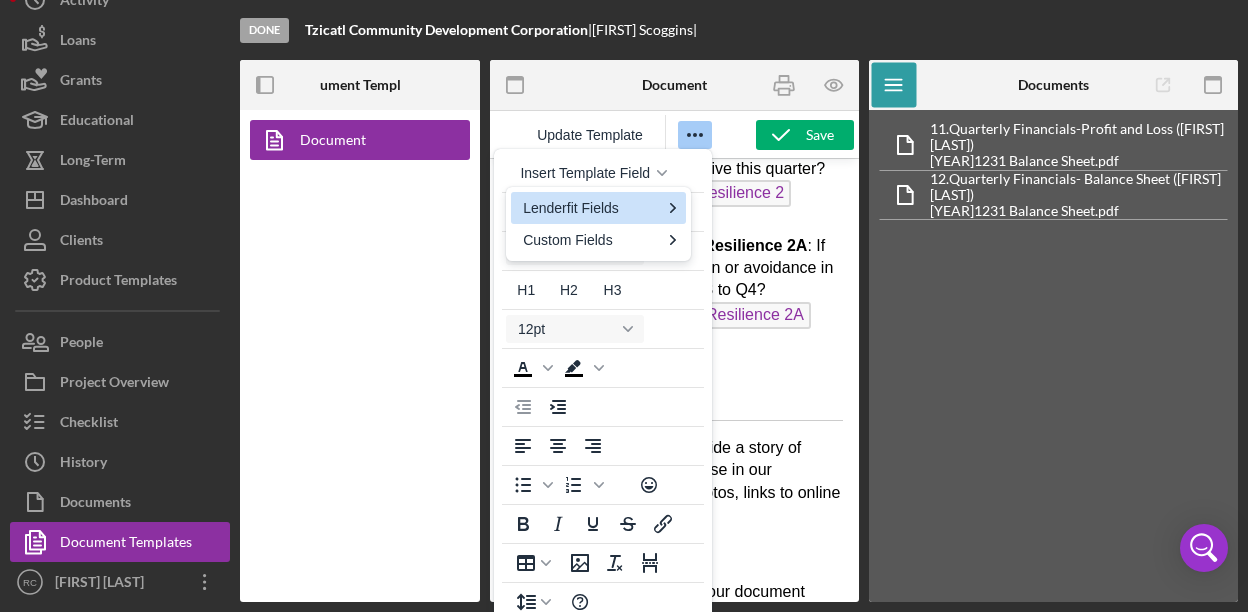 click on "[COMPANY] | [NAME] |" at bounding box center [739, 30] 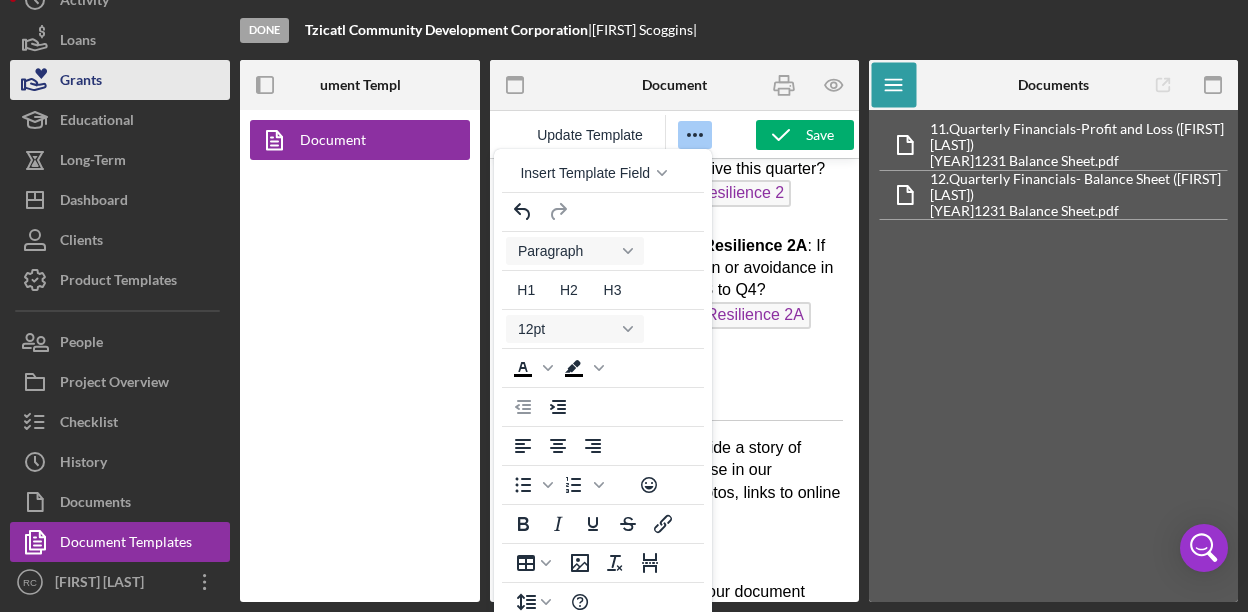 scroll, scrollTop: 0, scrollLeft: 0, axis: both 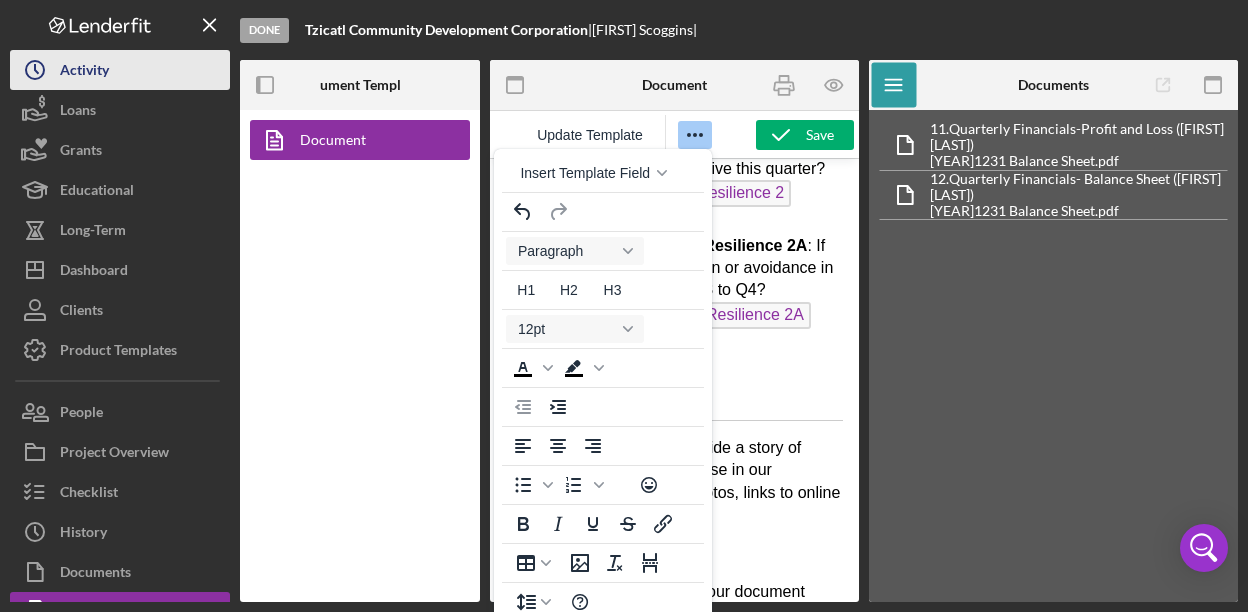 click on "Activity" at bounding box center [84, 72] 